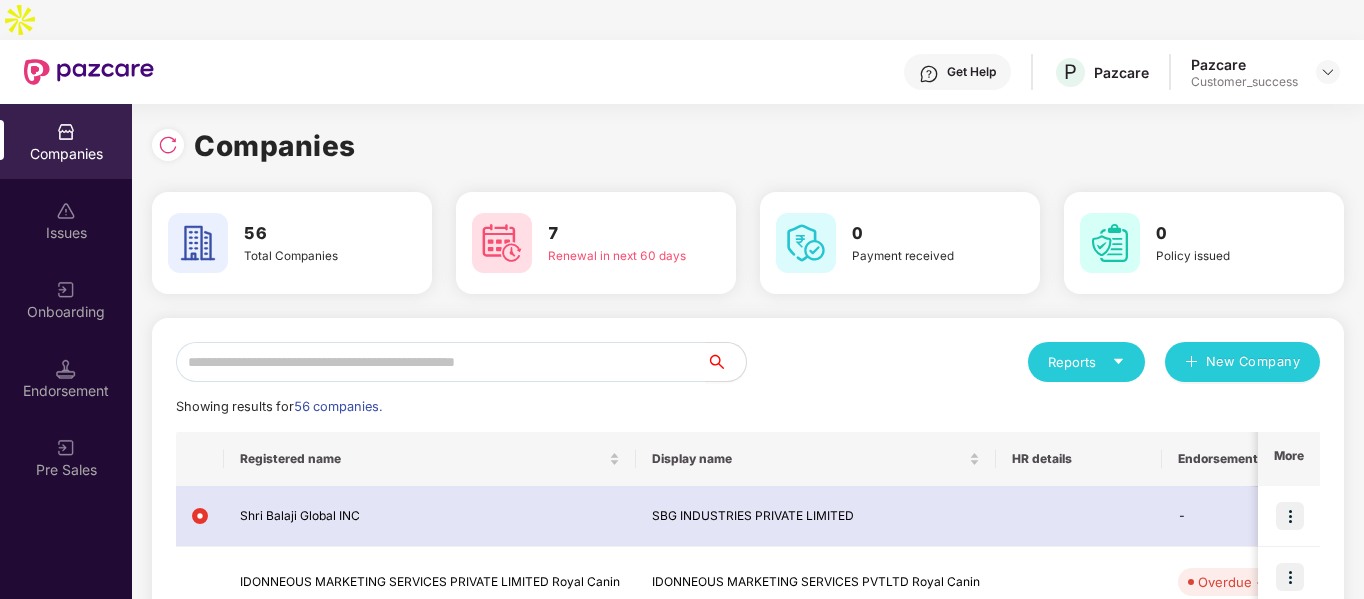 scroll, scrollTop: 0, scrollLeft: 0, axis: both 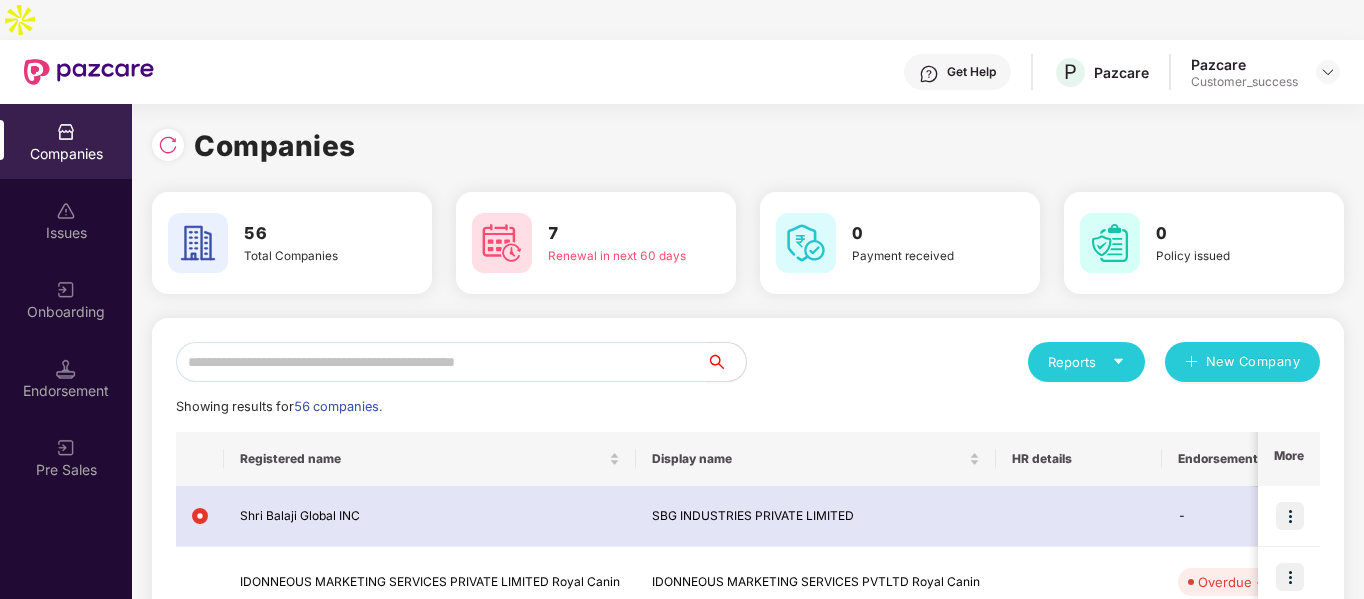 click at bounding box center [441, 362] 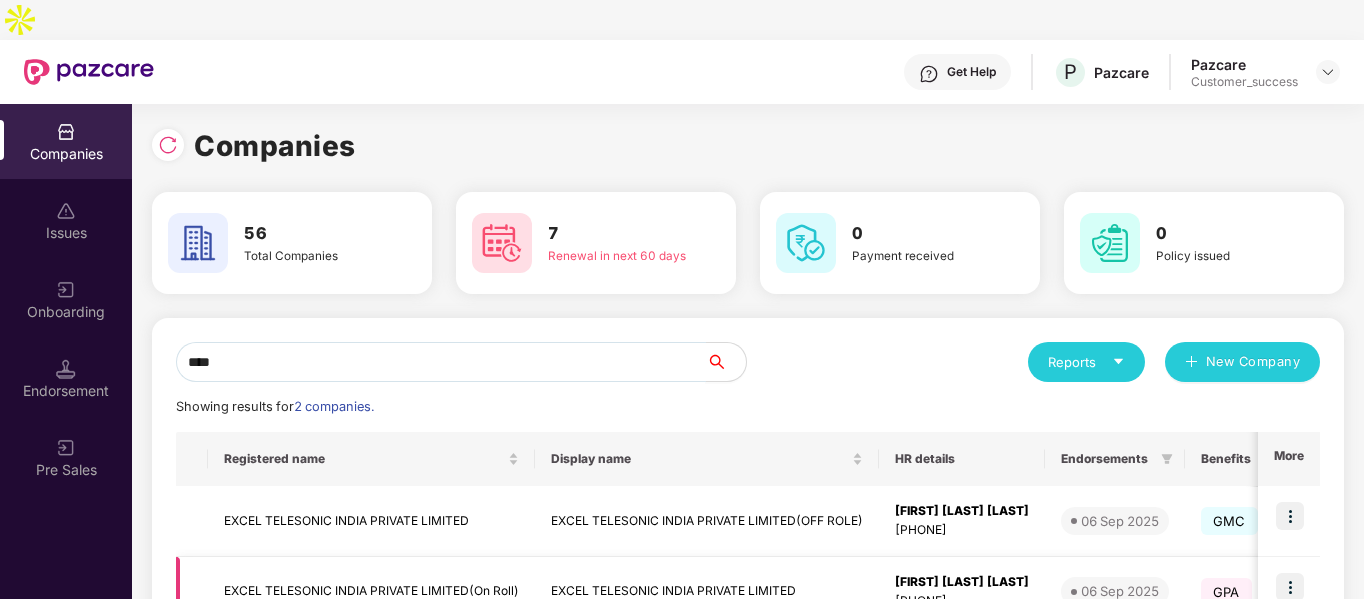 type on "****" 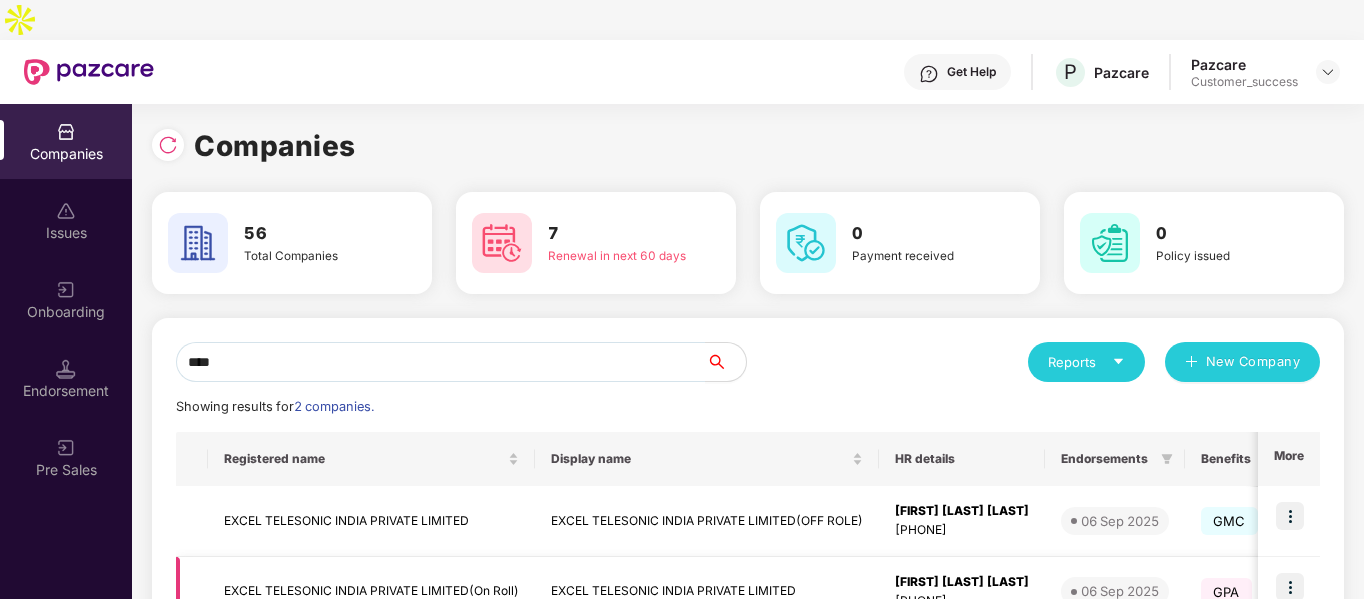 click on "EXCEL TELESONIC INDIA PRIVATE LIMITED(On Roll)" at bounding box center (371, 592) 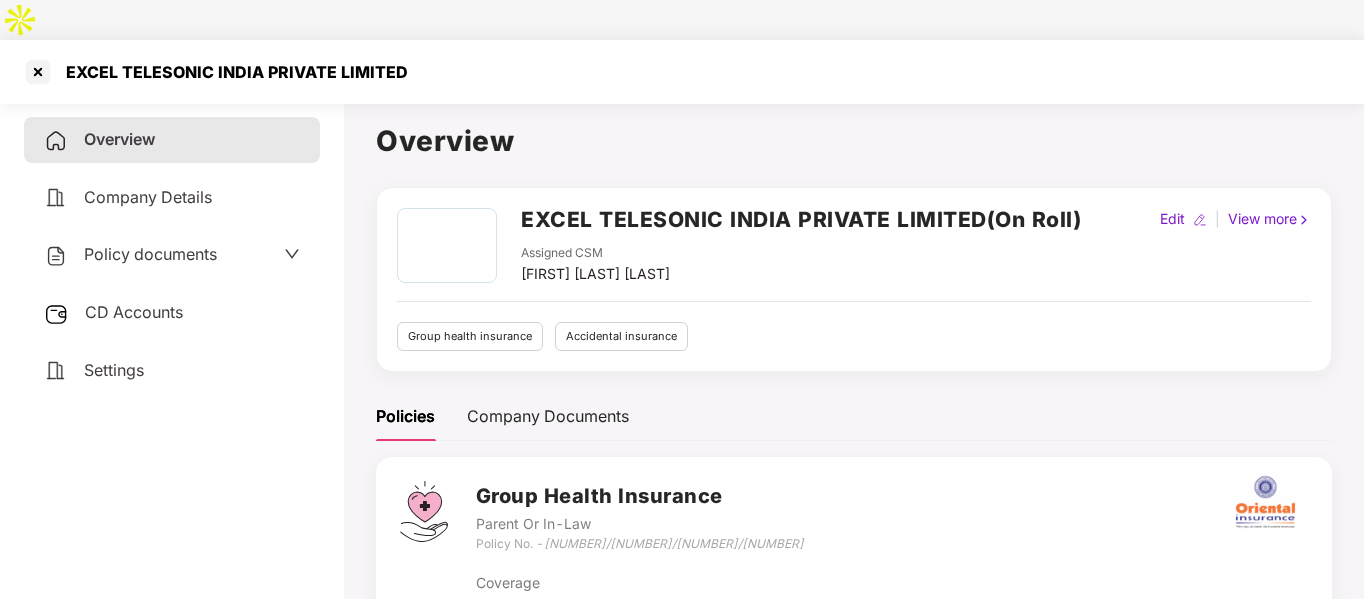 click on "CD Accounts" at bounding box center [134, 312] 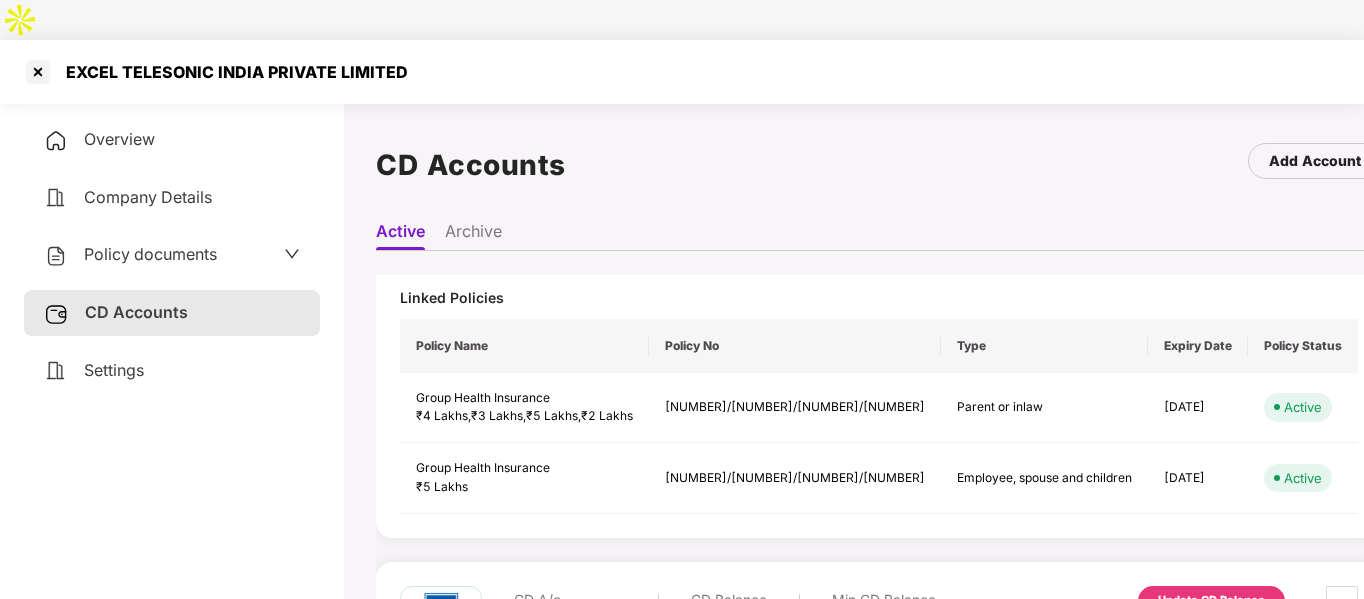 scroll, scrollTop: 0, scrollLeft: 0, axis: both 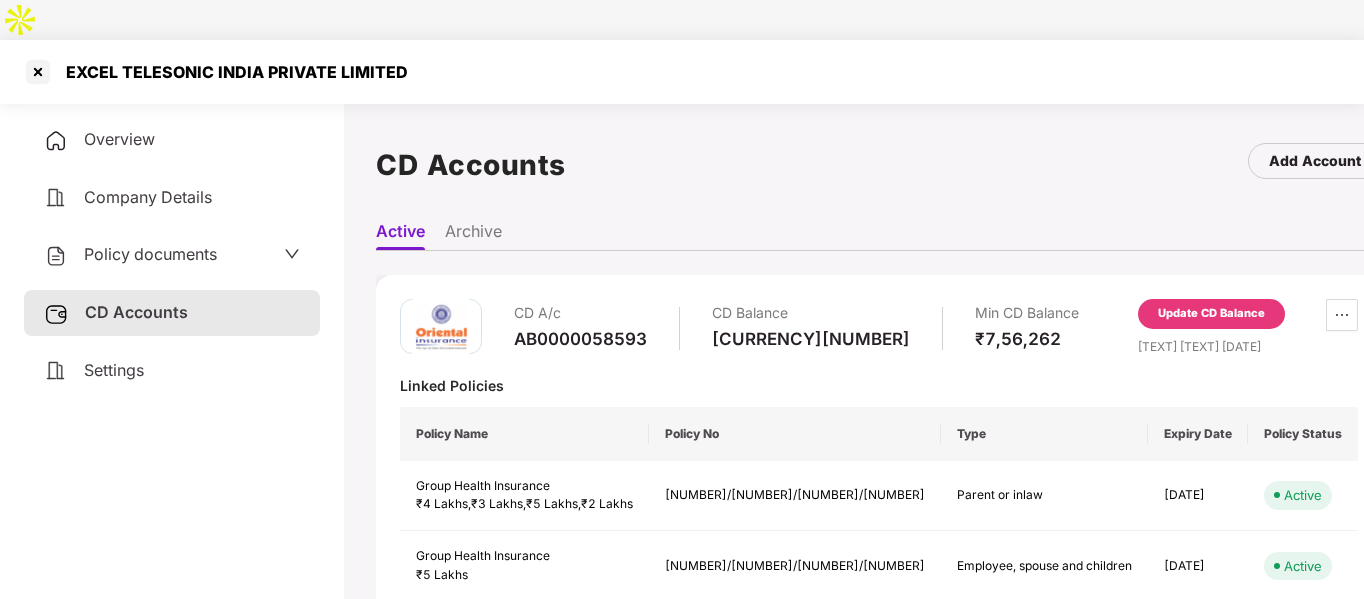 click on "AB0000058593" at bounding box center (580, 339) 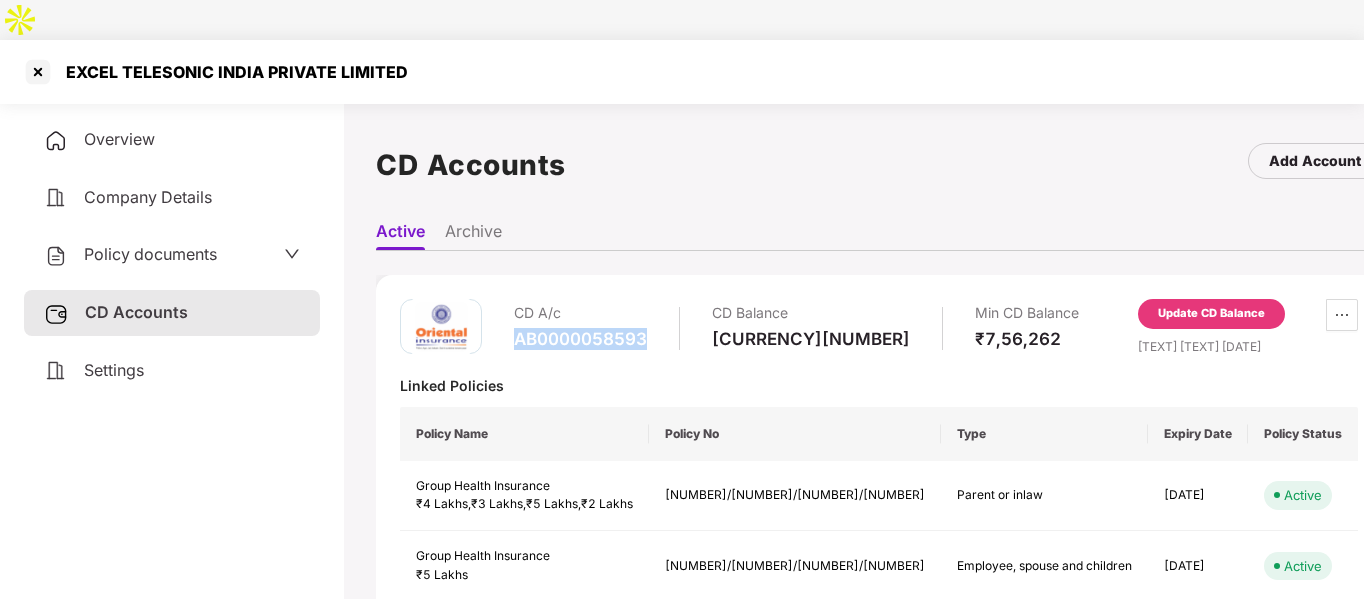 click on "AB0000058593" at bounding box center [580, 339] 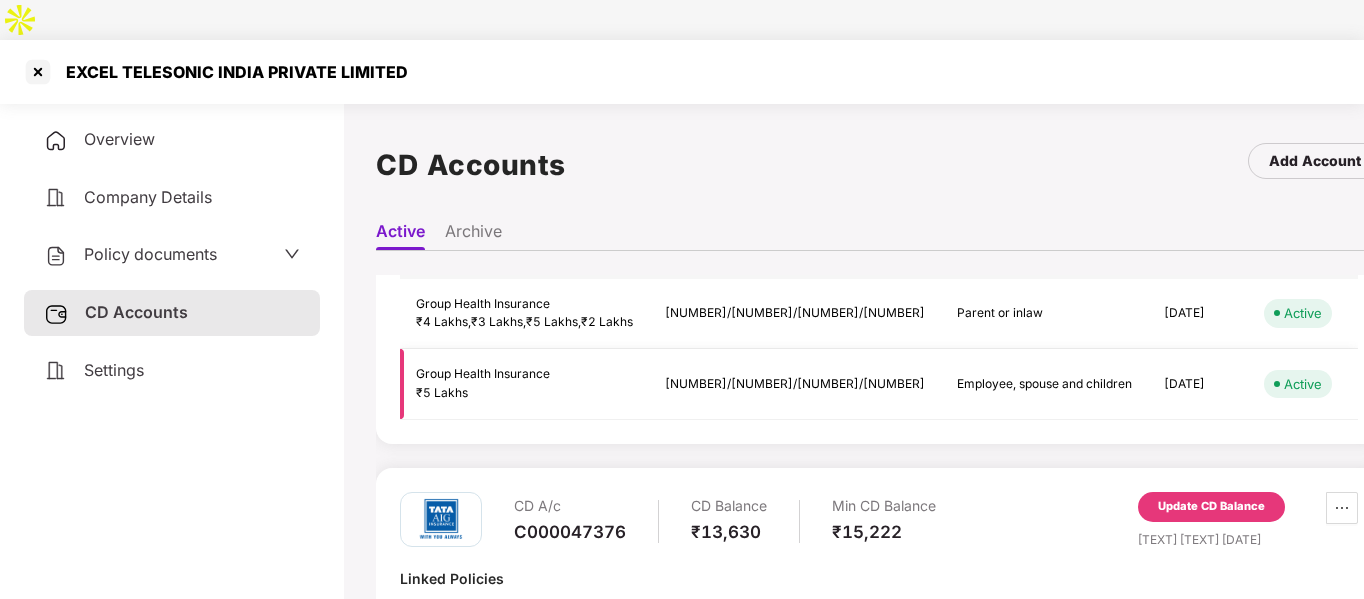 scroll, scrollTop: 310, scrollLeft: 0, axis: vertical 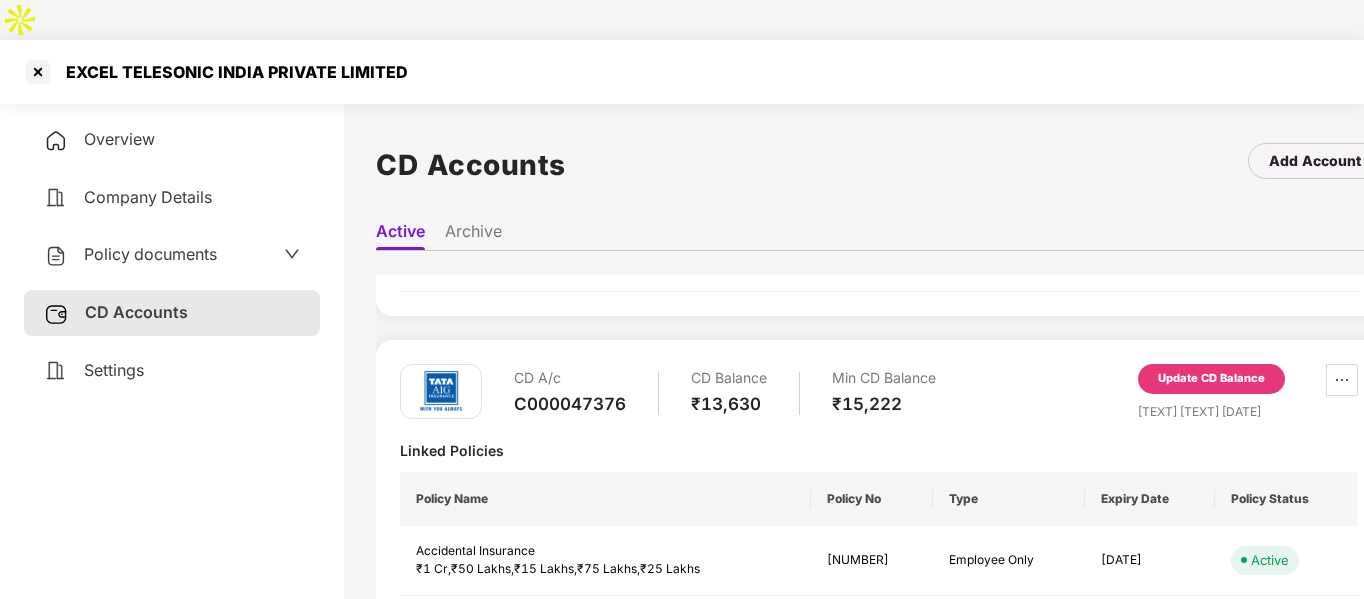 click on "C000047376" at bounding box center [570, 404] 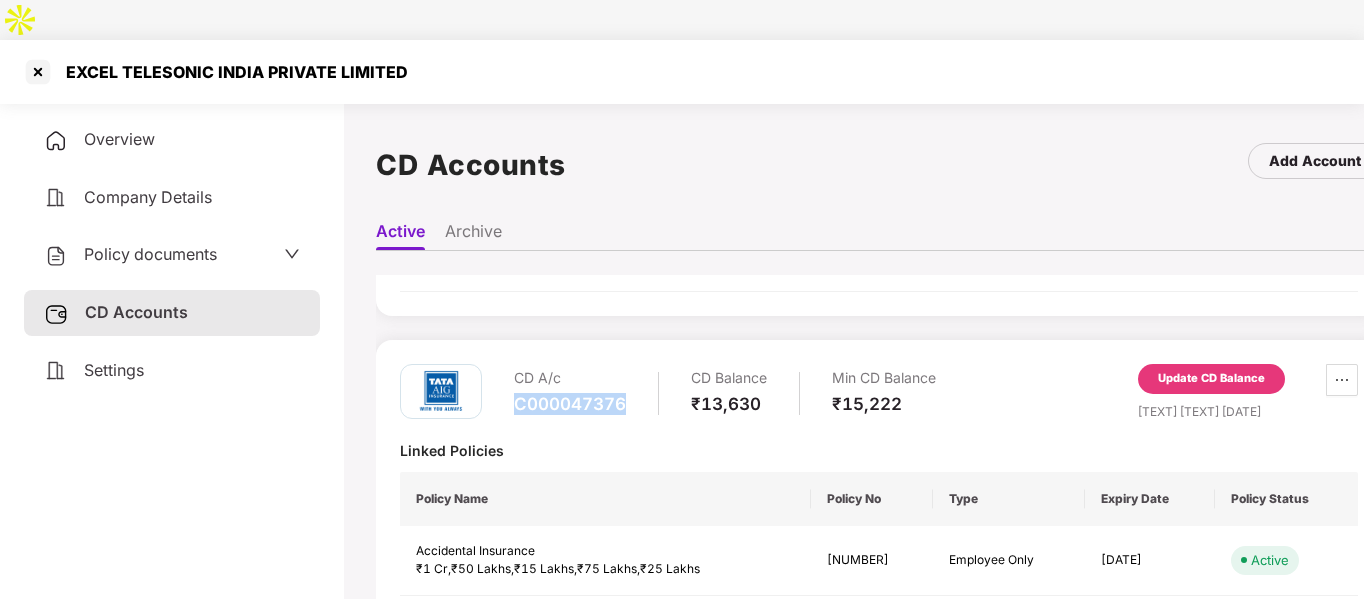 click on "C000047376" at bounding box center [570, 404] 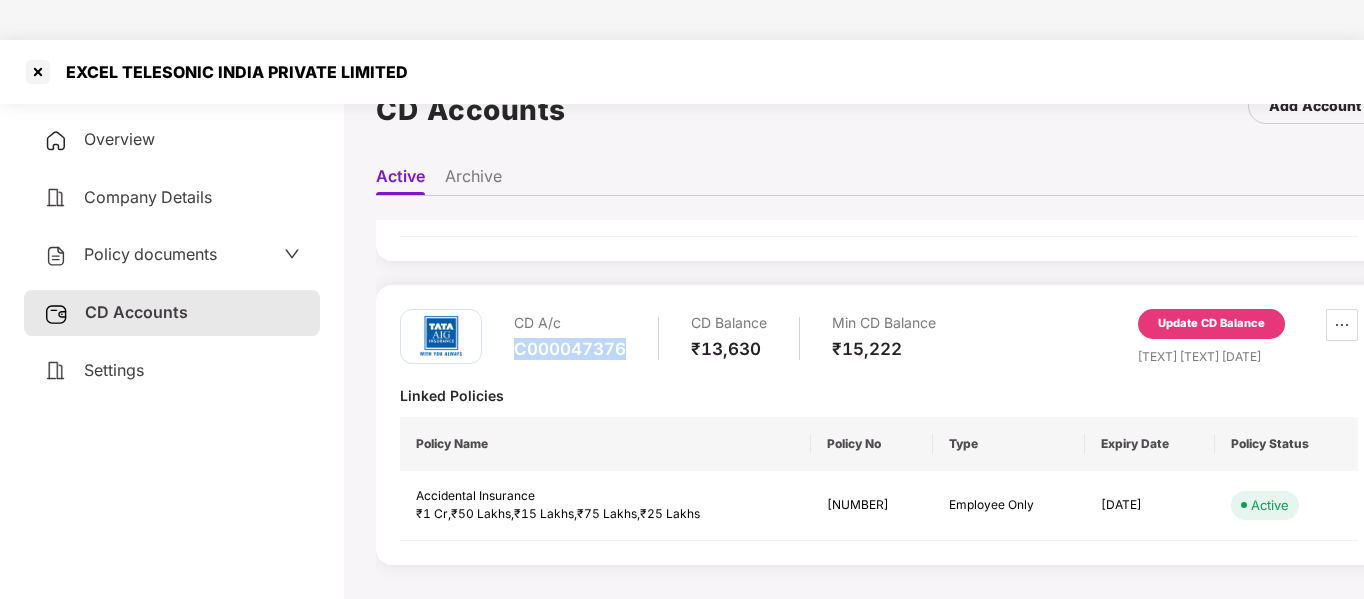 scroll, scrollTop: 0, scrollLeft: 0, axis: both 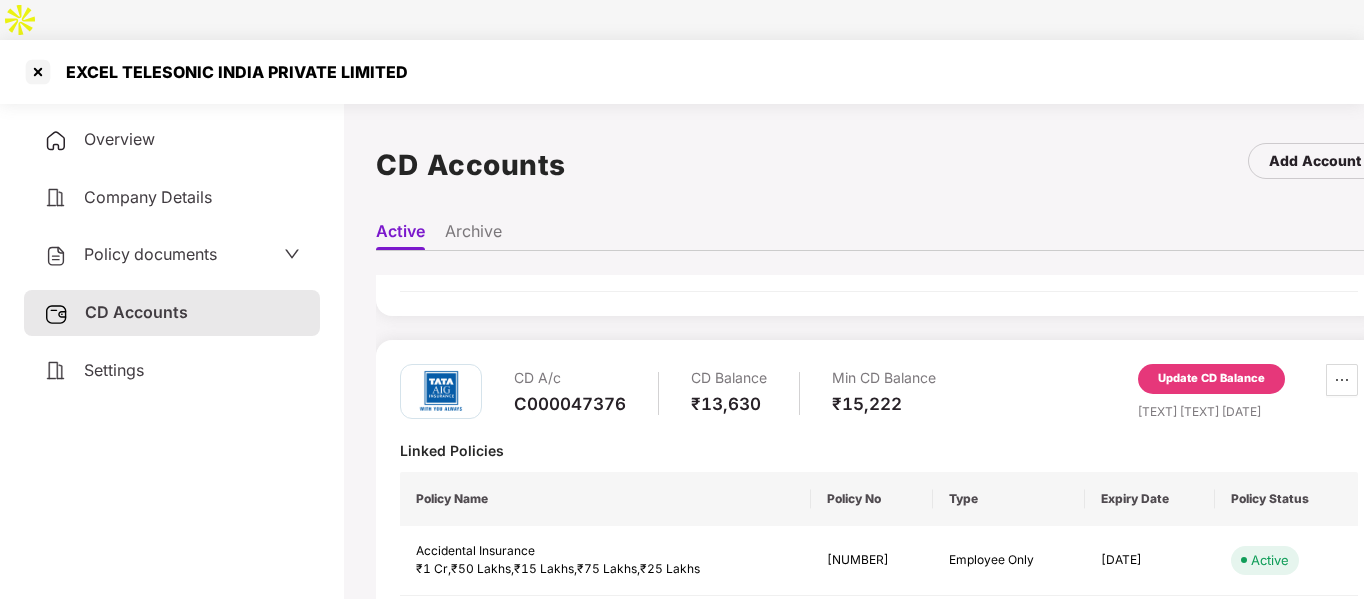 click on "Policy documents" at bounding box center [130, 255] 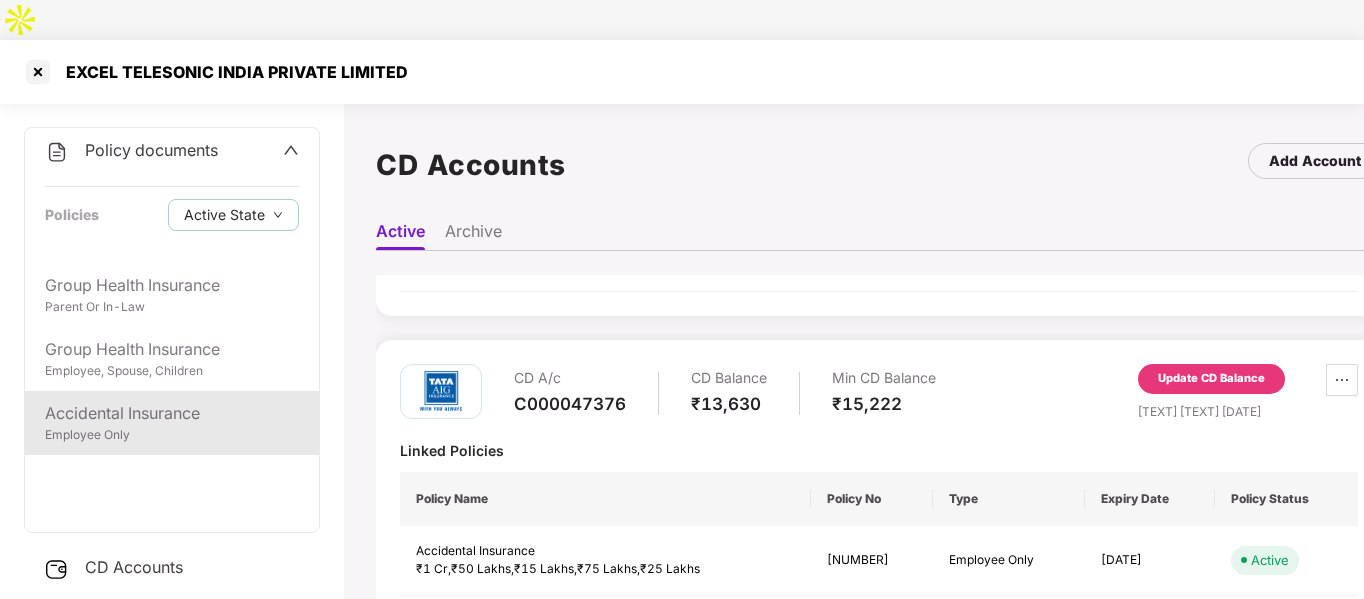 scroll, scrollTop: 114, scrollLeft: 0, axis: vertical 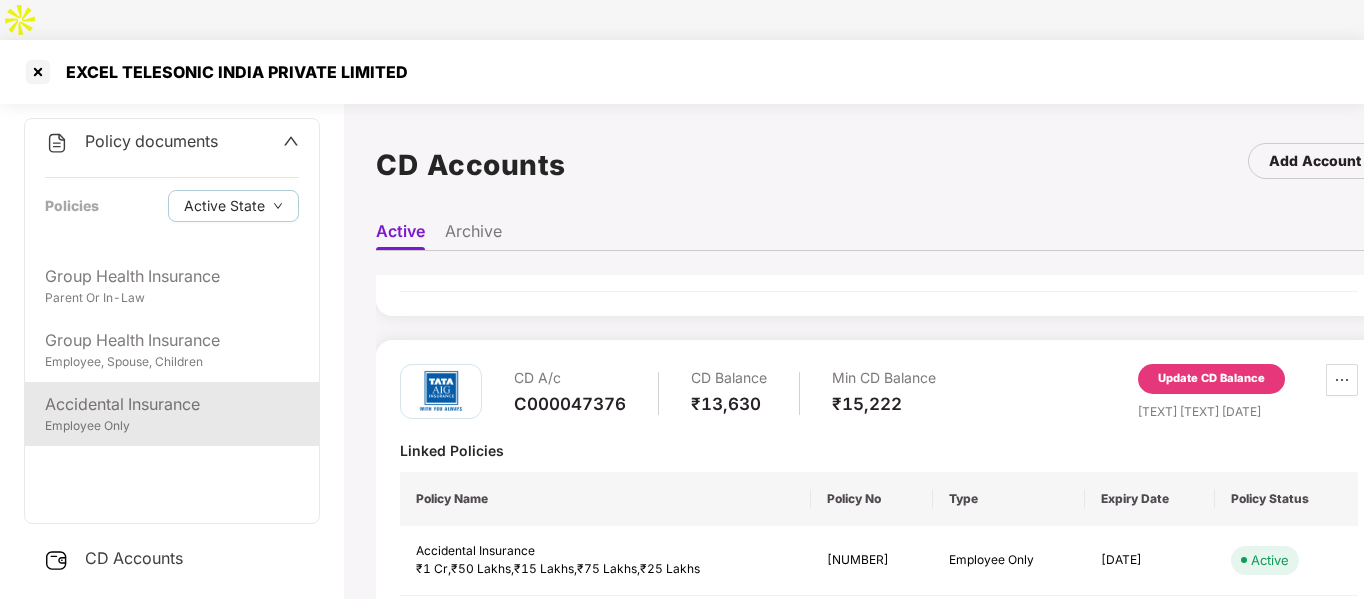 click on "Employee Only" at bounding box center (172, 426) 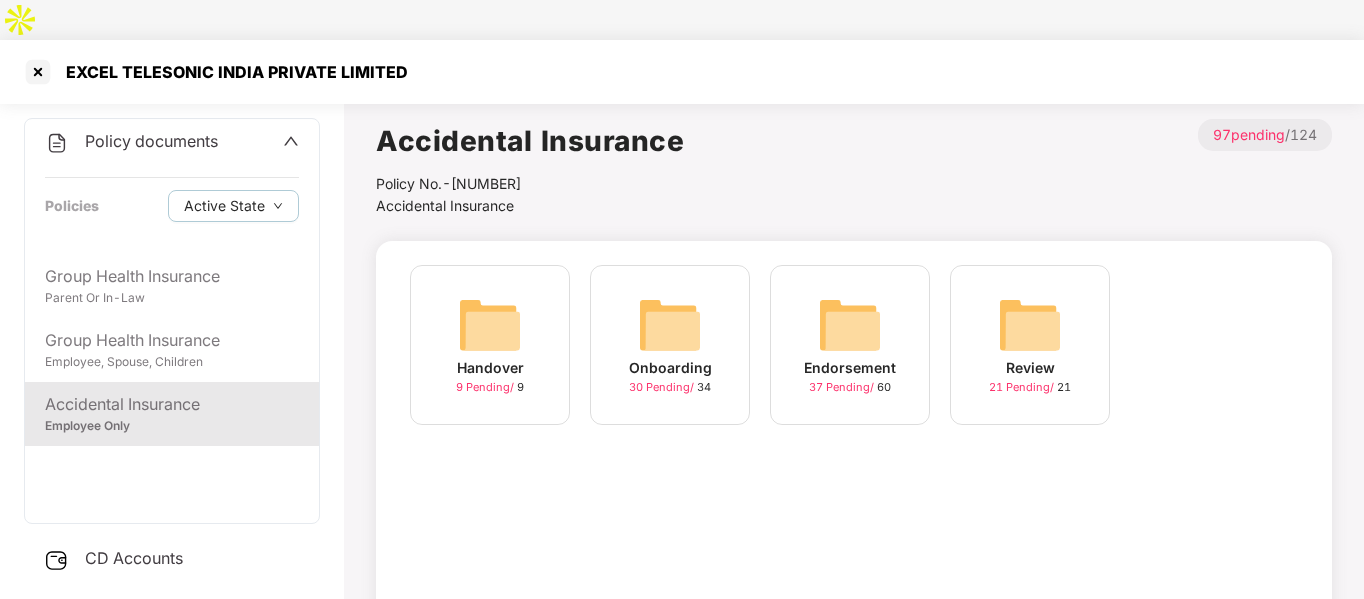 click at bounding box center [850, 325] 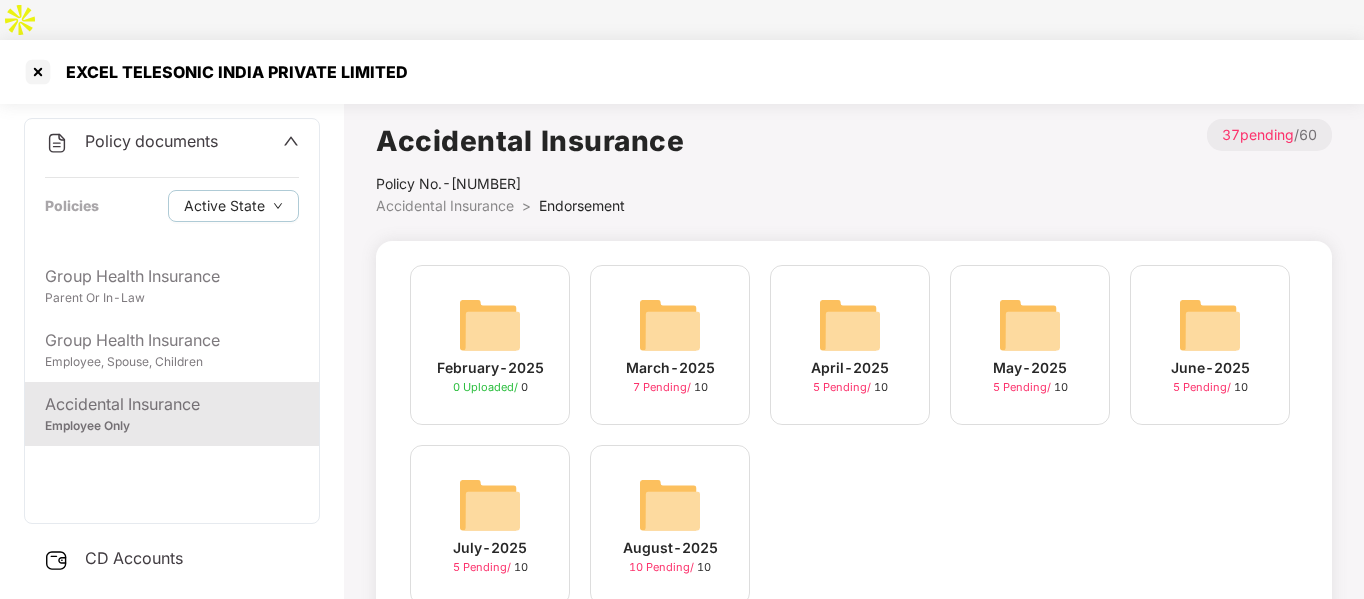 click on "August-2025 10 Pending  /     10" at bounding box center [670, 525] 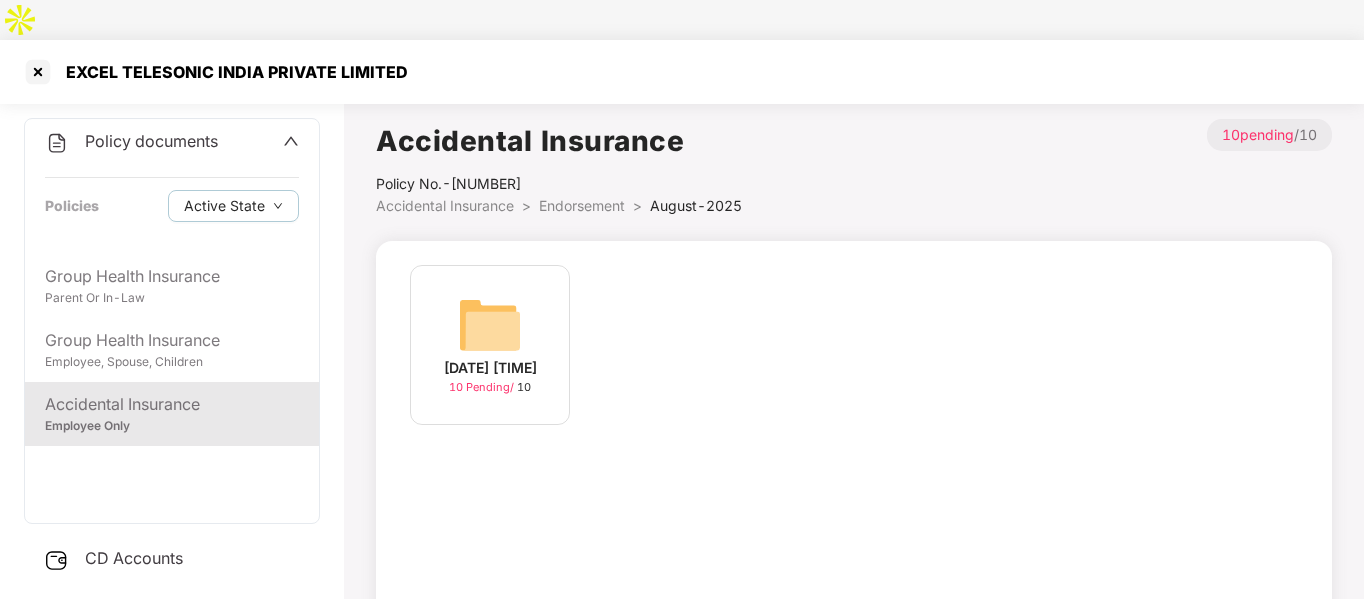 click on "[DATE] [TIME] [NUMBER] [TEXT] / [NUMBER]" at bounding box center [490, 345] 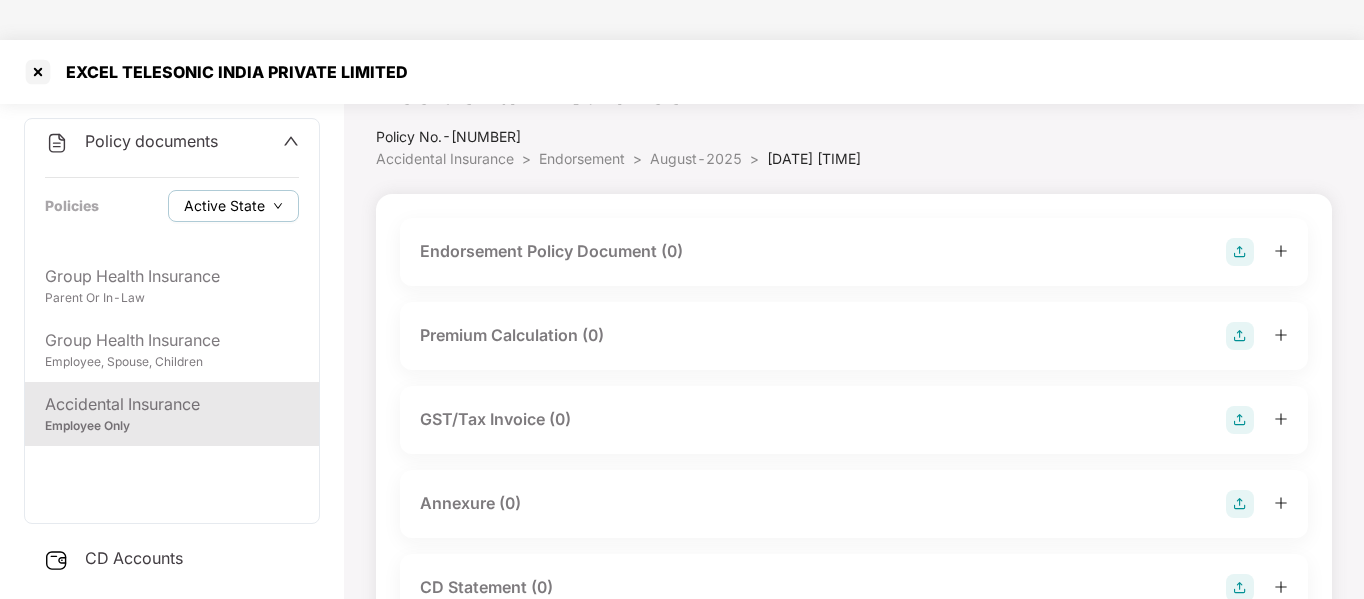scroll, scrollTop: 48, scrollLeft: 0, axis: vertical 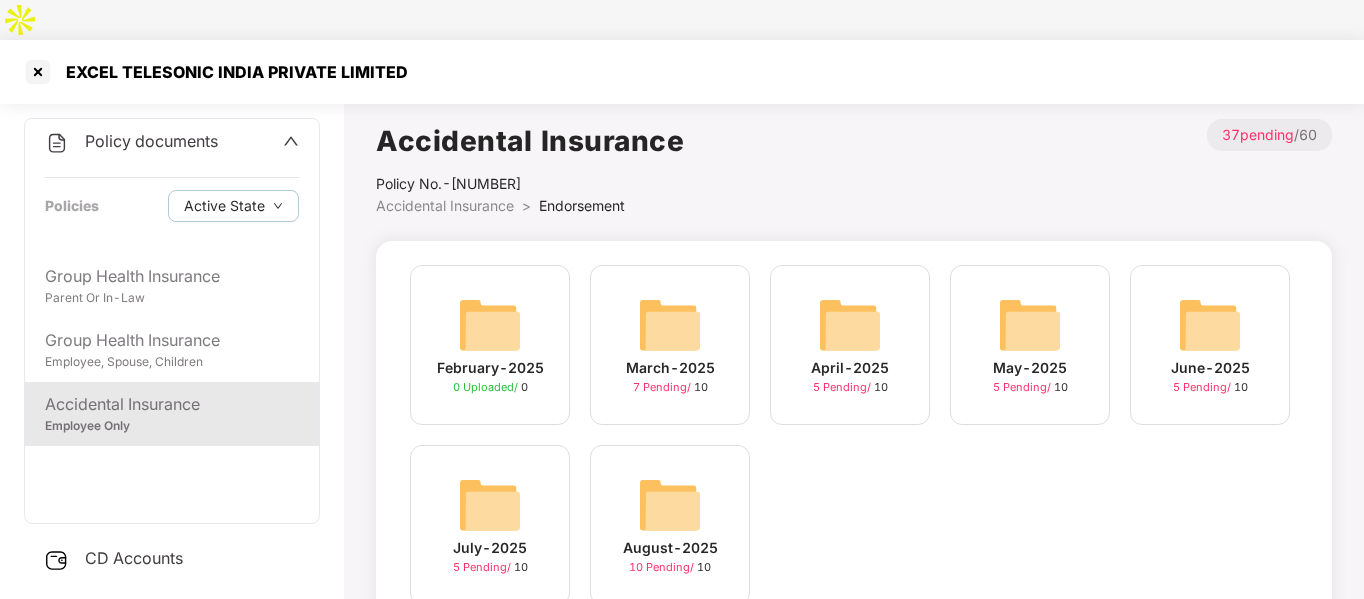 click on "[TEXT]-[DATE] [NUMBER] [TEXT] / [NUMBER]" at bounding box center [490, 525] 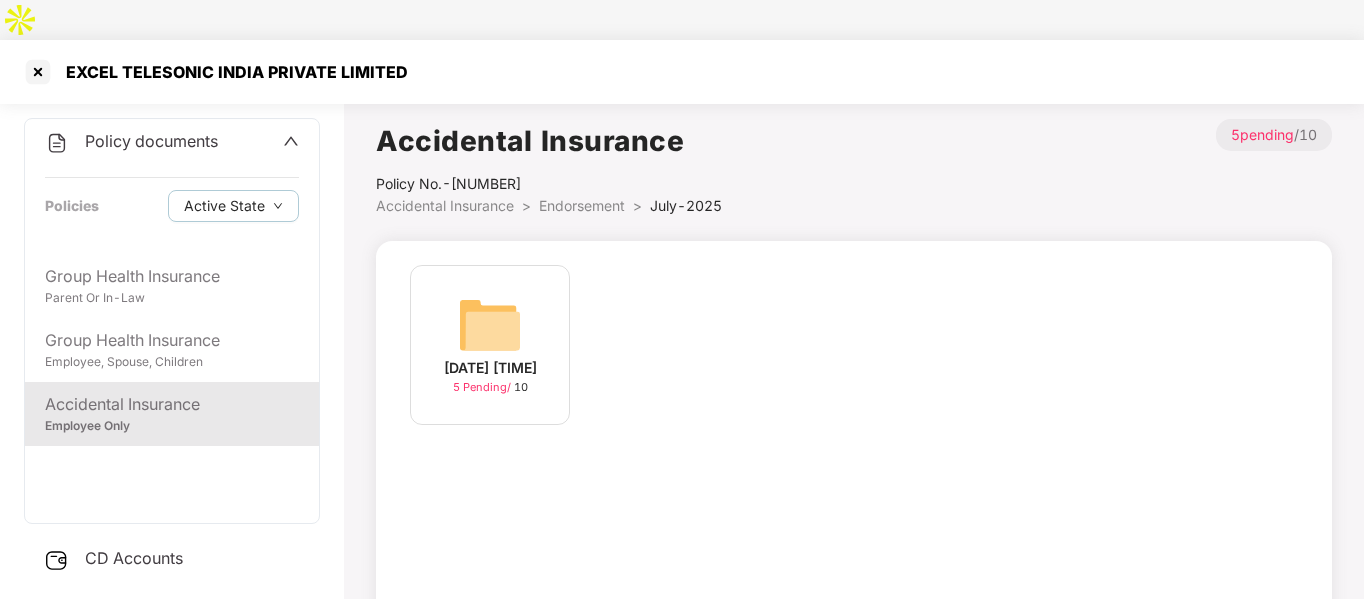 click at bounding box center (490, 325) 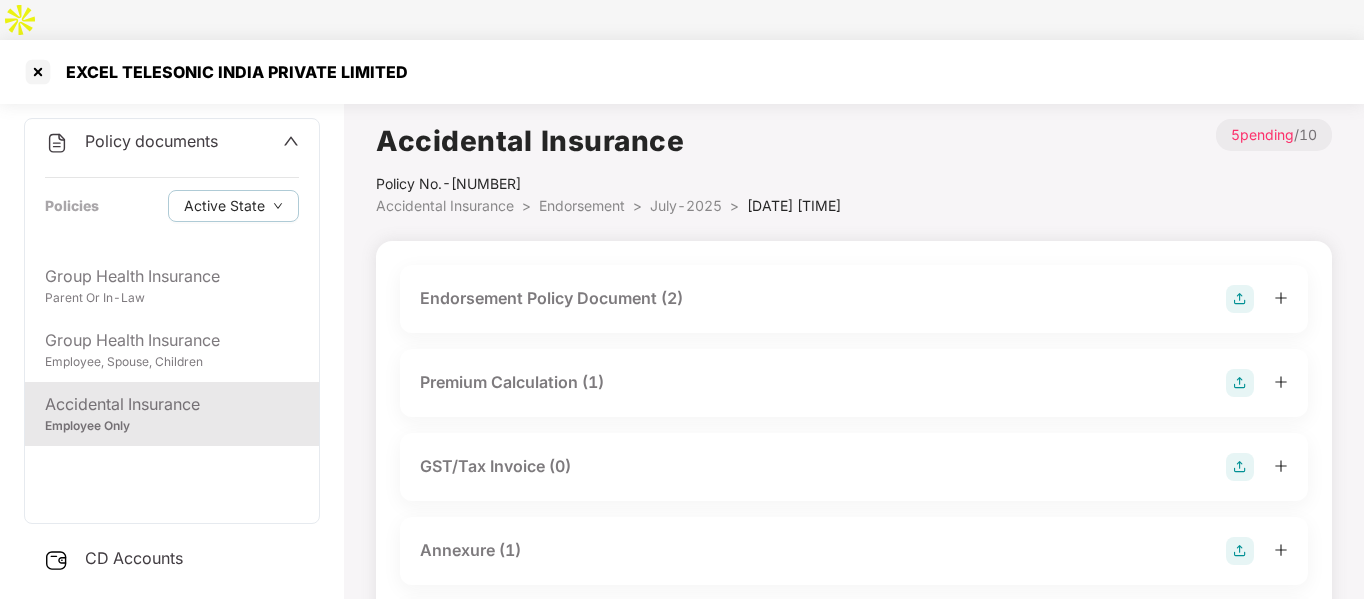 click on "Endorsement Policy Document (2)" at bounding box center [551, 298] 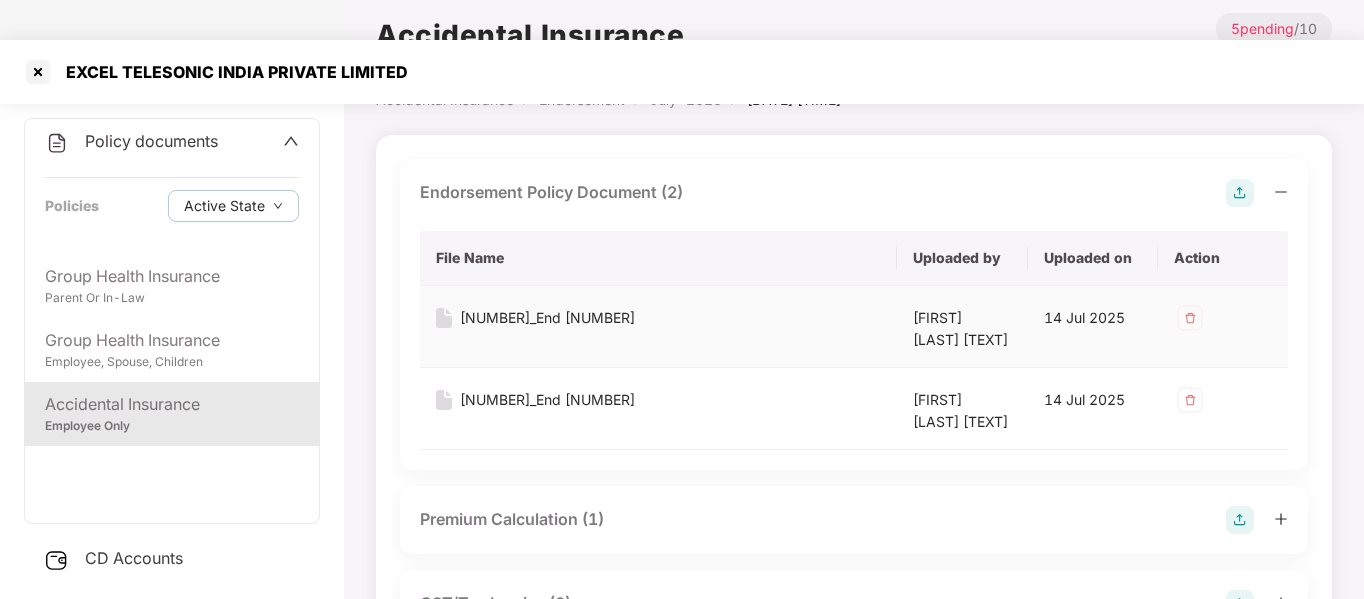 scroll, scrollTop: 107, scrollLeft: 0, axis: vertical 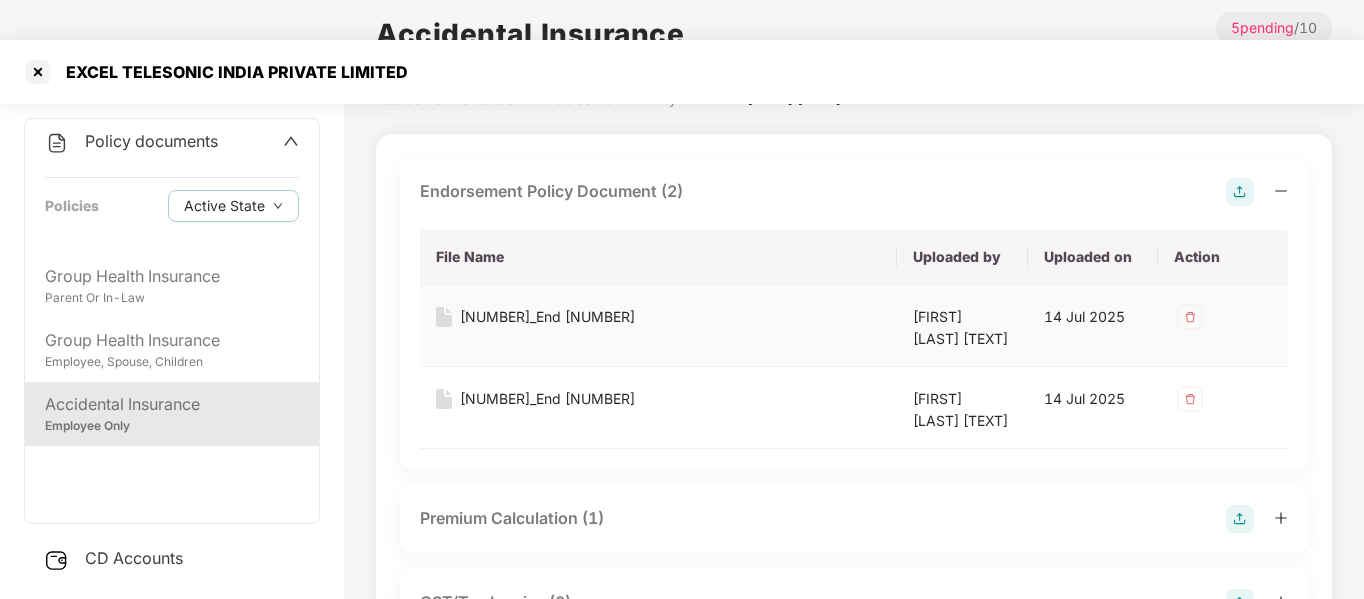 click on "[NUMBER]_End [NUMBER]" at bounding box center (547, 317) 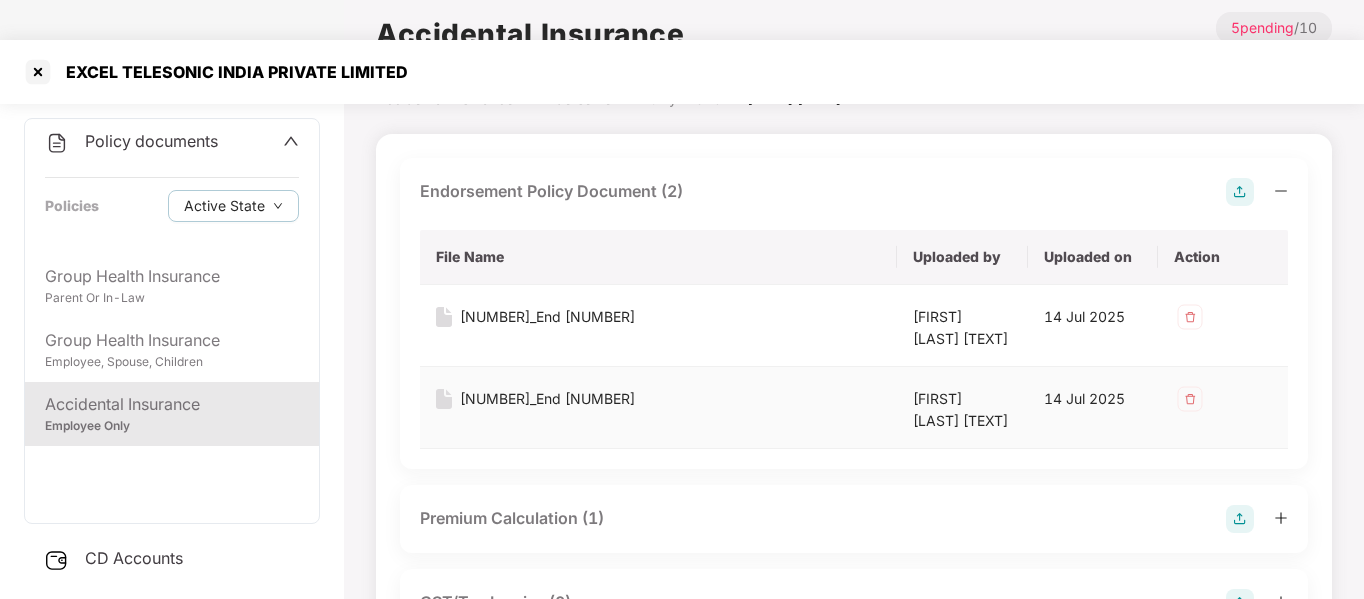 click on "[NUMBER]_End [NUMBER]" at bounding box center (547, 399) 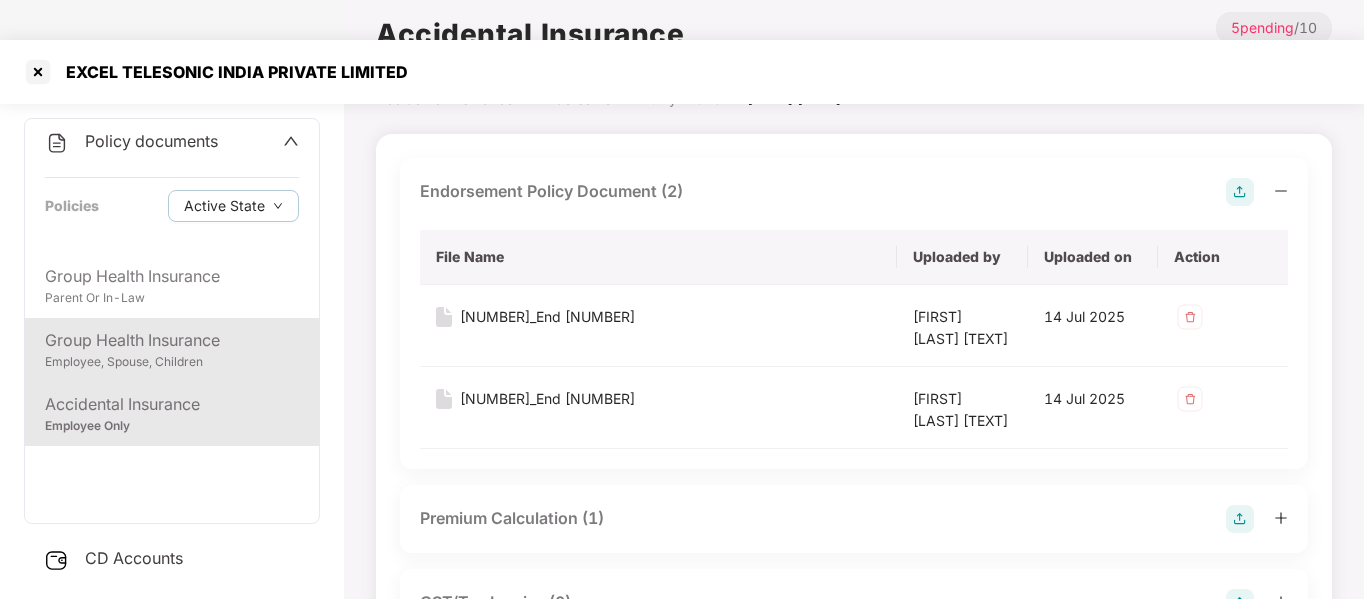 click on "Employee, Spouse, Children" at bounding box center (172, 362) 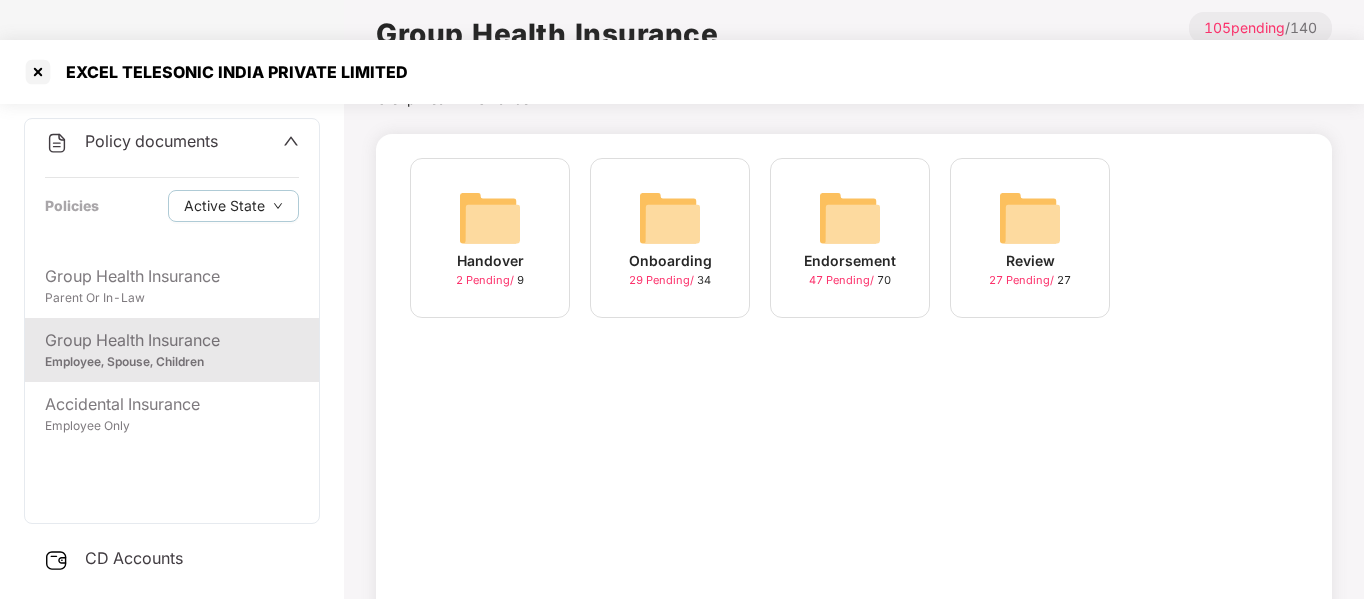 click at bounding box center [850, 218] 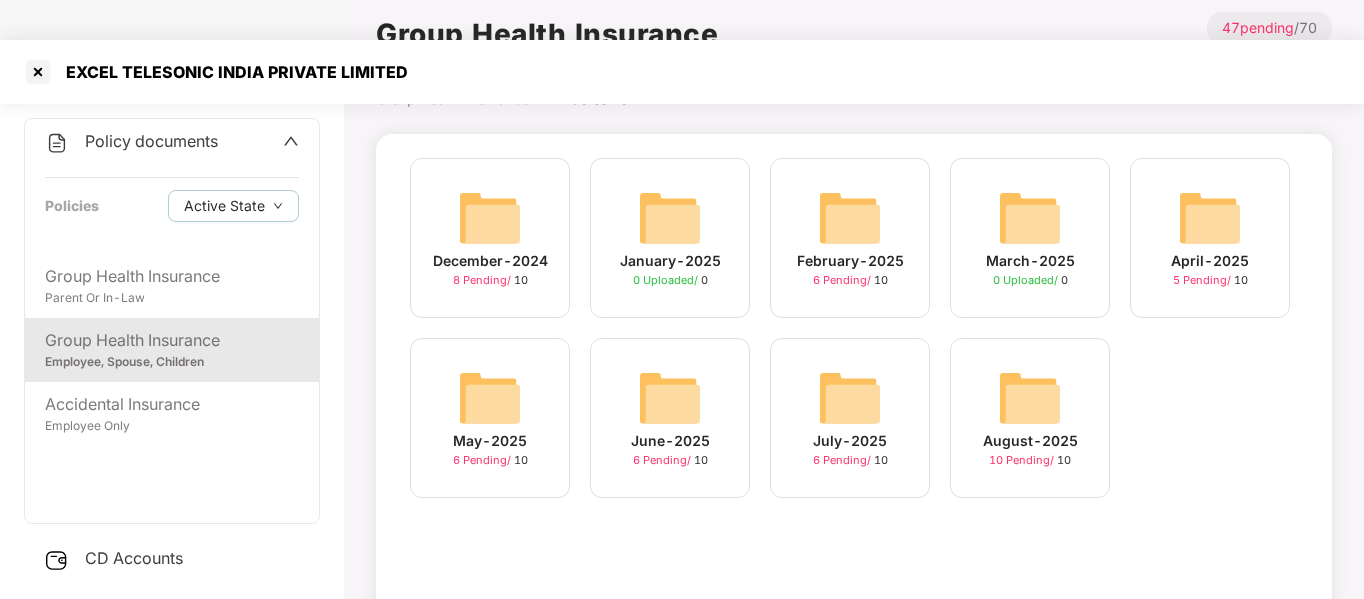 click on "July-2025" at bounding box center [850, 441] 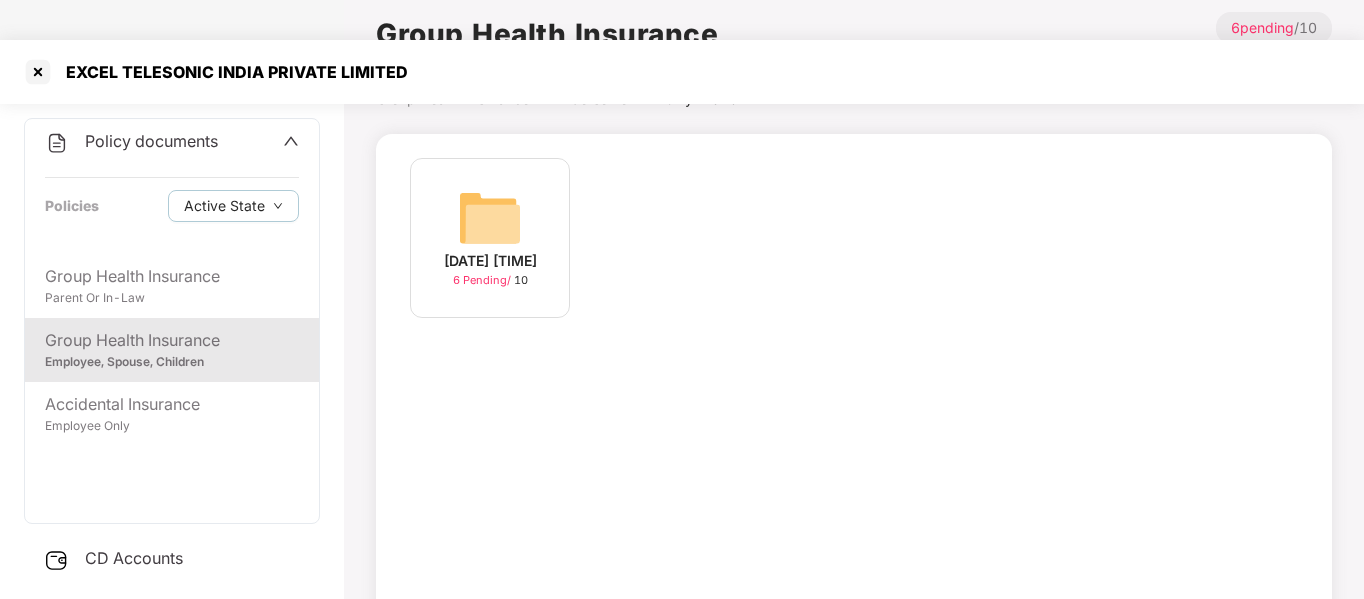 click on "[DATE] [TIME] [NUMBER] [TEXT] / [NUMBER]" at bounding box center (490, 238) 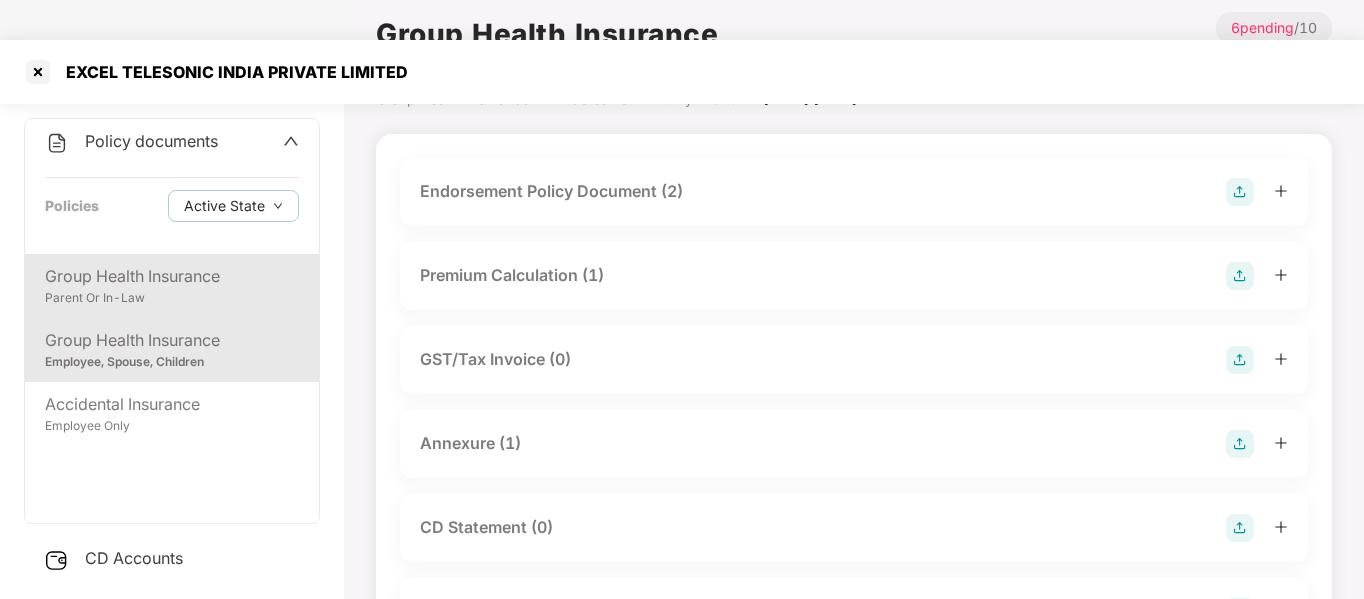 scroll, scrollTop: 0, scrollLeft: 0, axis: both 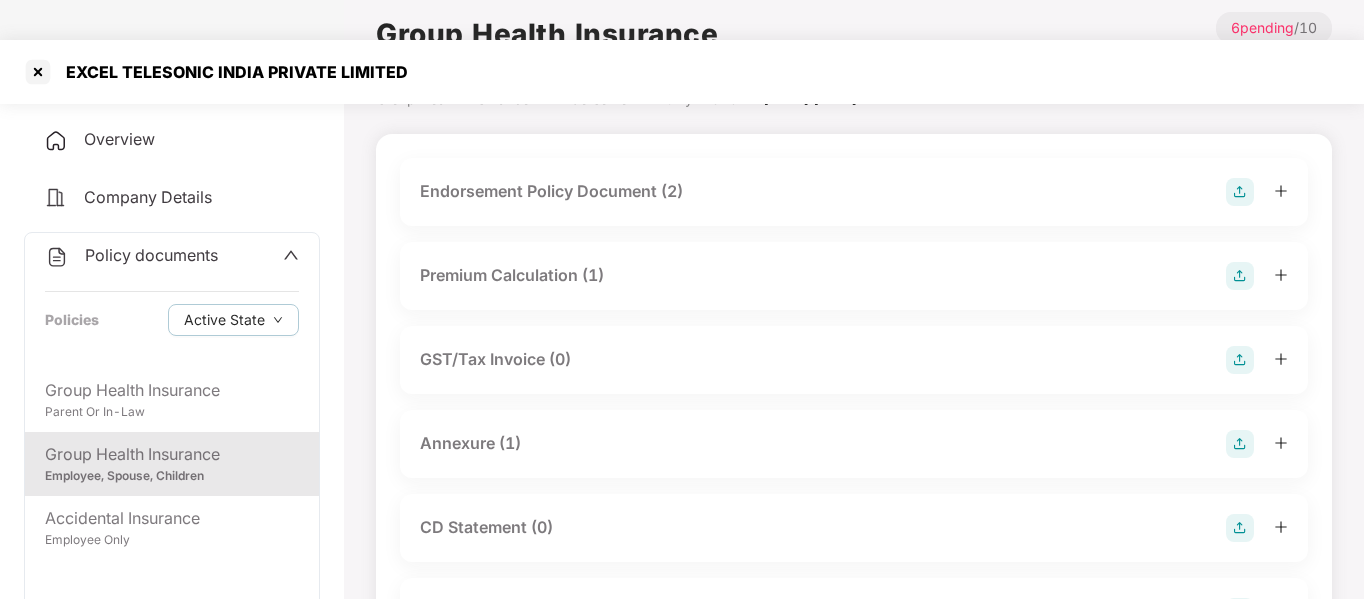 click on "Endorsement Policy Document (2)" at bounding box center (551, 191) 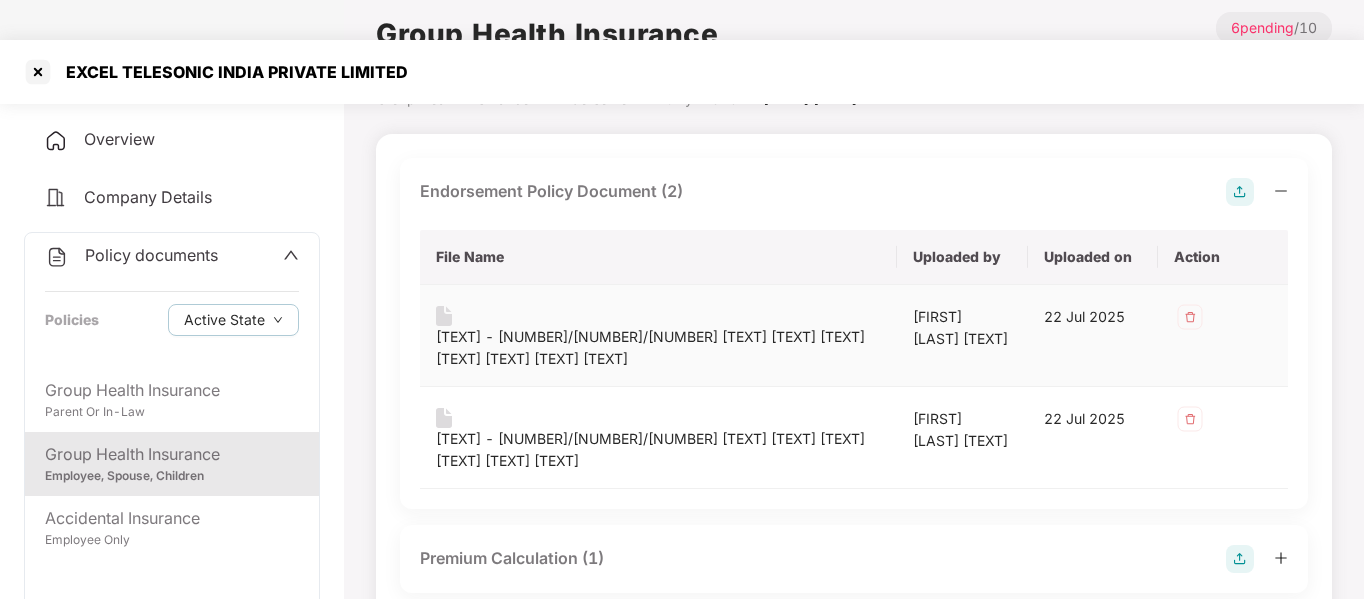 click on "[TEXT] - [NUMBER]/[NUMBER]/[NUMBER] [TEXT] [TEXT] [TEXT] [TEXT] [TEXT] [TEXT] [TEXT]" at bounding box center [658, 348] 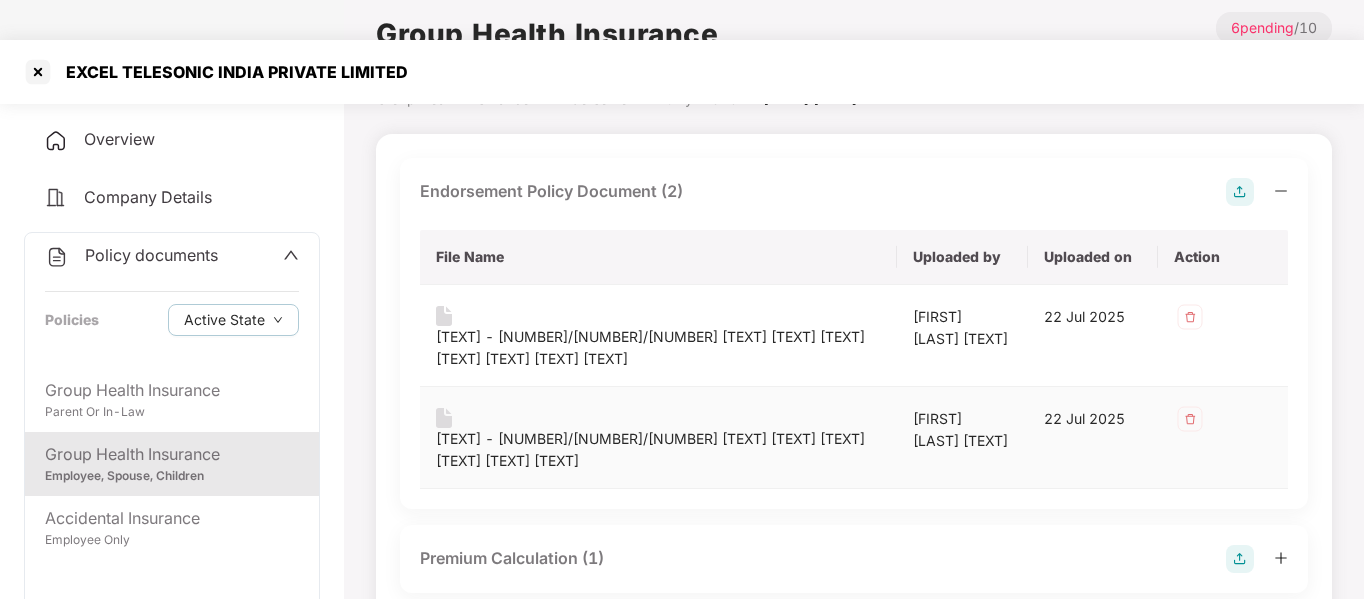 click on "[TEXT] - [NUMBER]/[NUMBER]/[NUMBER] [TEXT] [TEXT] [TEXT] [TEXT] [TEXT] [TEXT]" at bounding box center (658, 450) 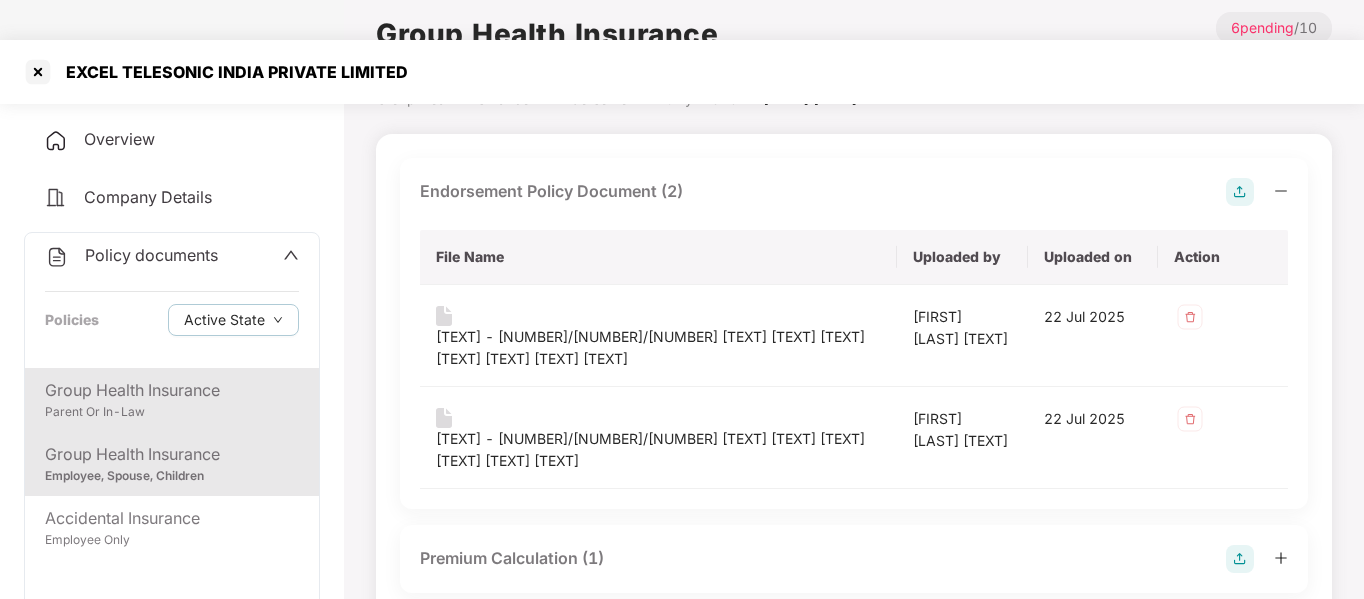 click on "Parent Or In-Law" at bounding box center (172, 412) 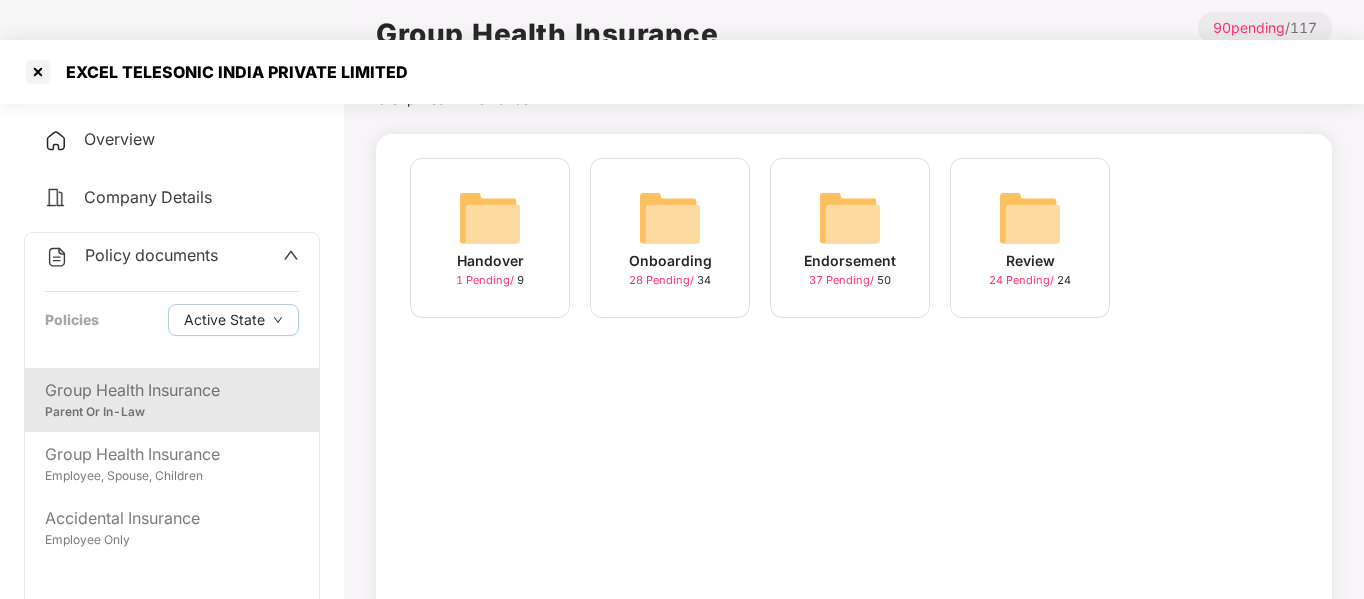 click at bounding box center [850, 218] 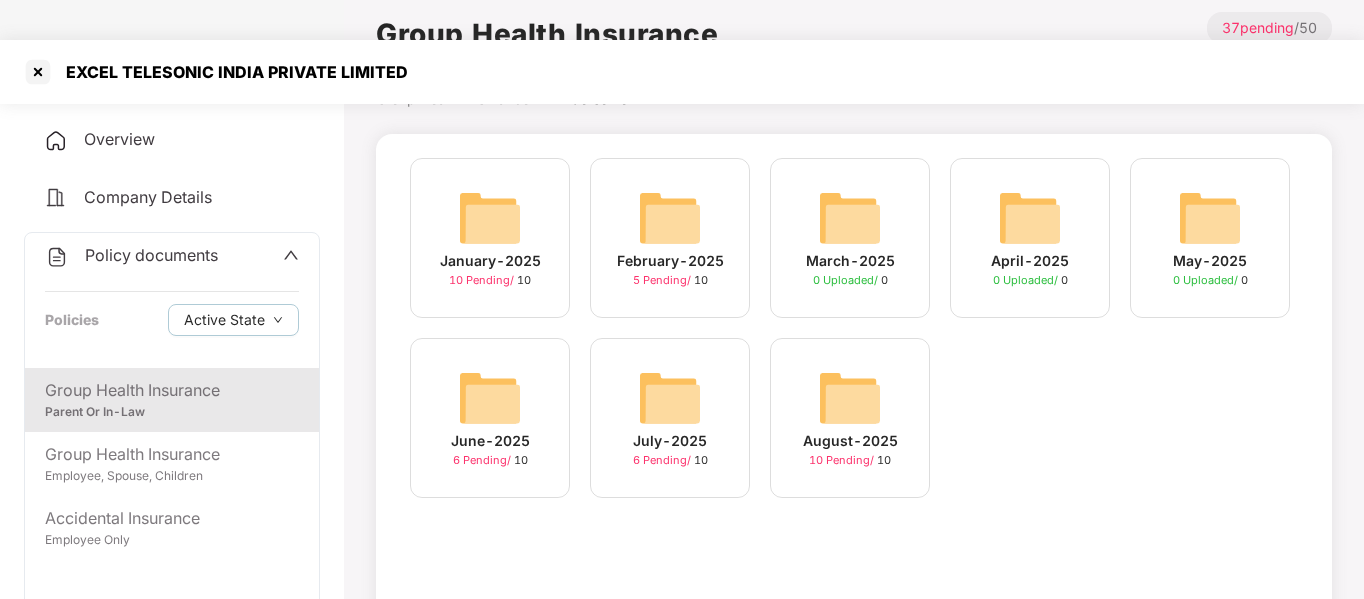 click at bounding box center (670, 398) 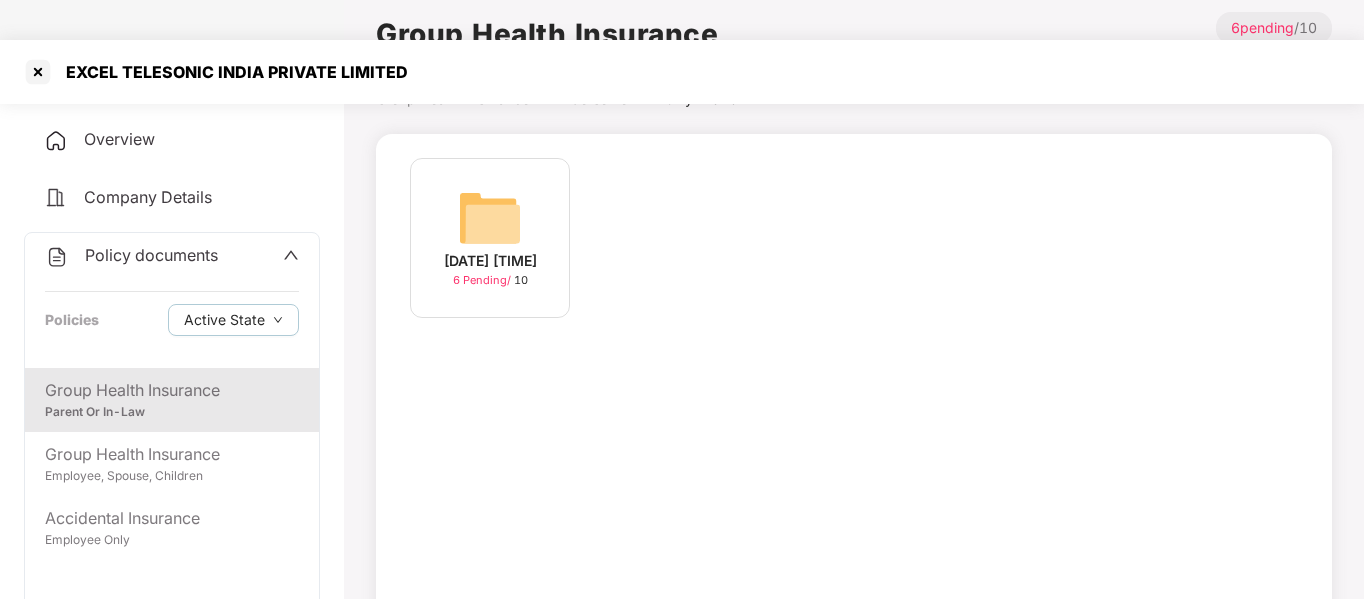 click on "[DATE] [TIME]" at bounding box center (490, 261) 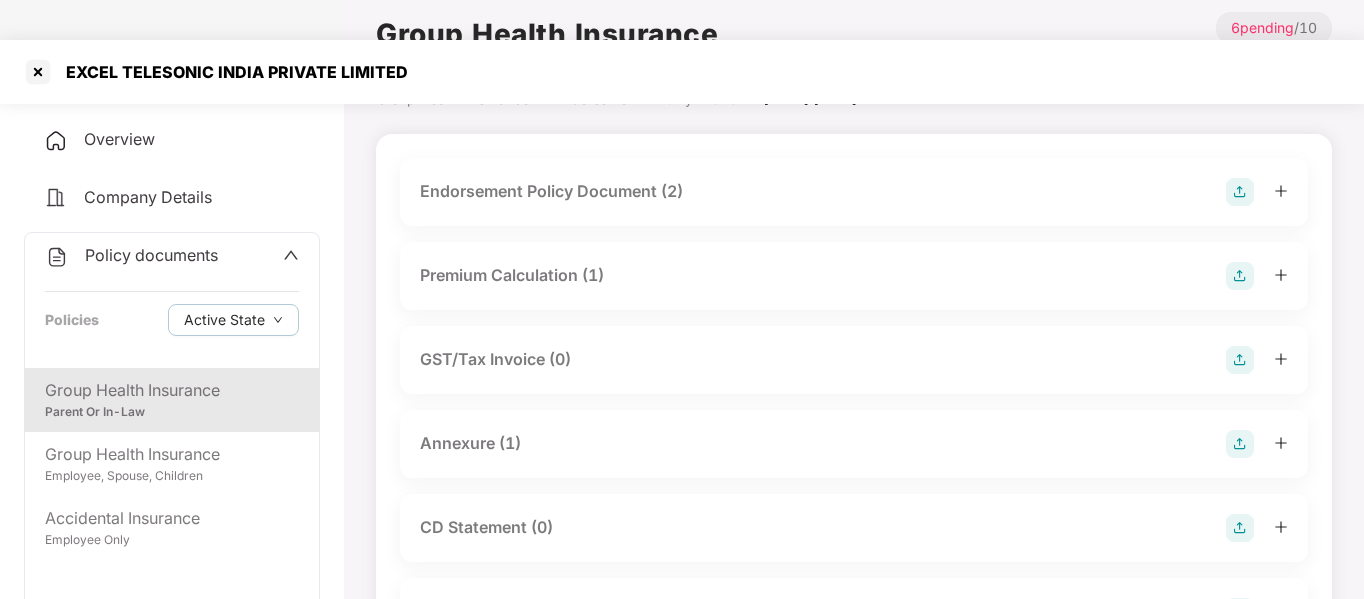click on "Endorsement Policy Document (2)" at bounding box center [551, 191] 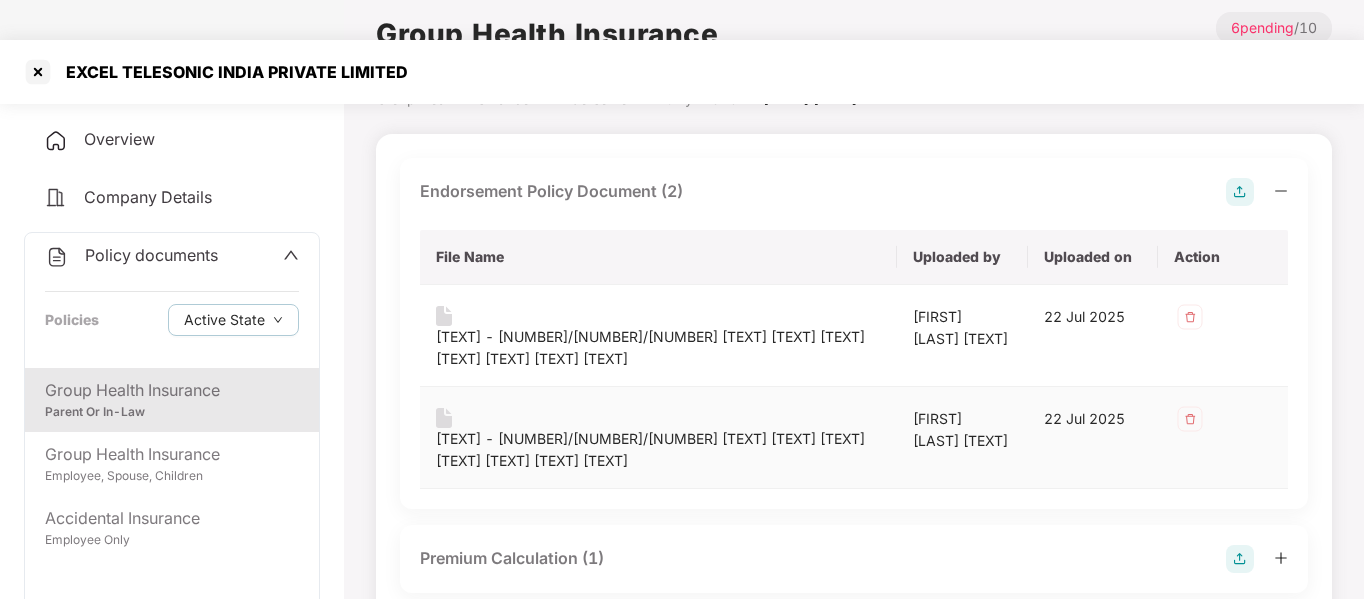 click on "[TEXT] - [NUMBER]/[NUMBER]/[NUMBER] [TEXT] [TEXT] [TEXT] [TEXT] [TEXT] [TEXT] [TEXT]" at bounding box center (658, 450) 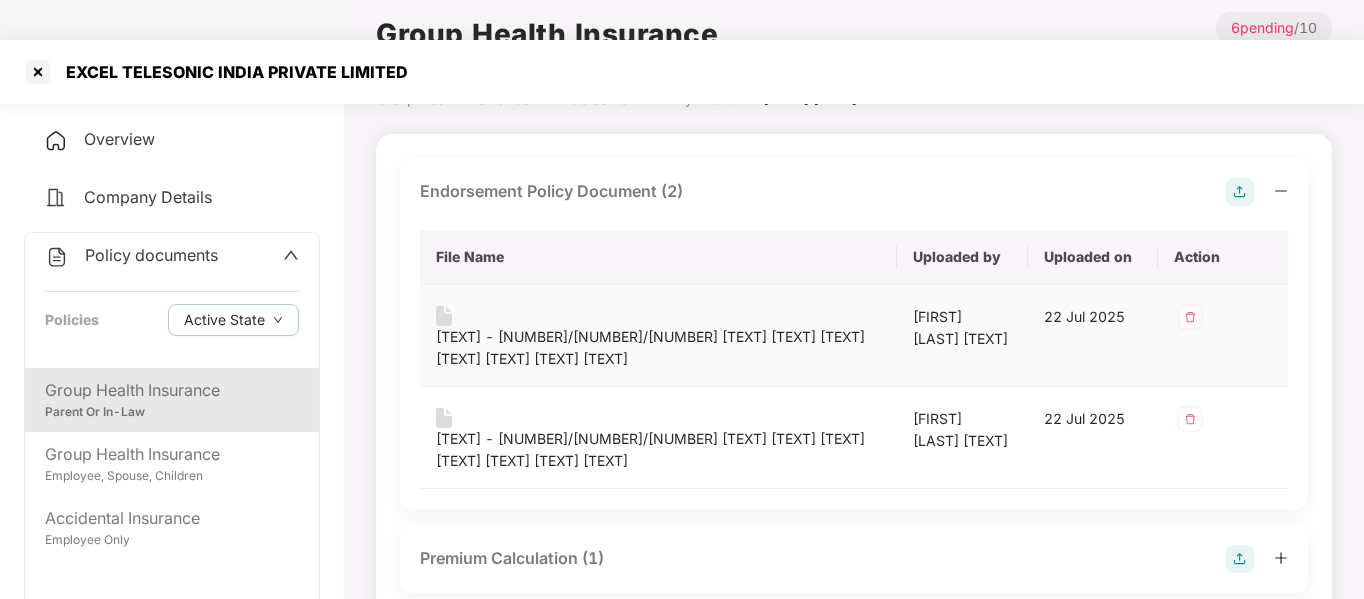 click on "[TEXT] - [NUMBER]/[NUMBER]/[NUMBER] [TEXT] [TEXT] [TEXT] [TEXT] [TEXT] [TEXT] [TEXT]" at bounding box center (658, 348) 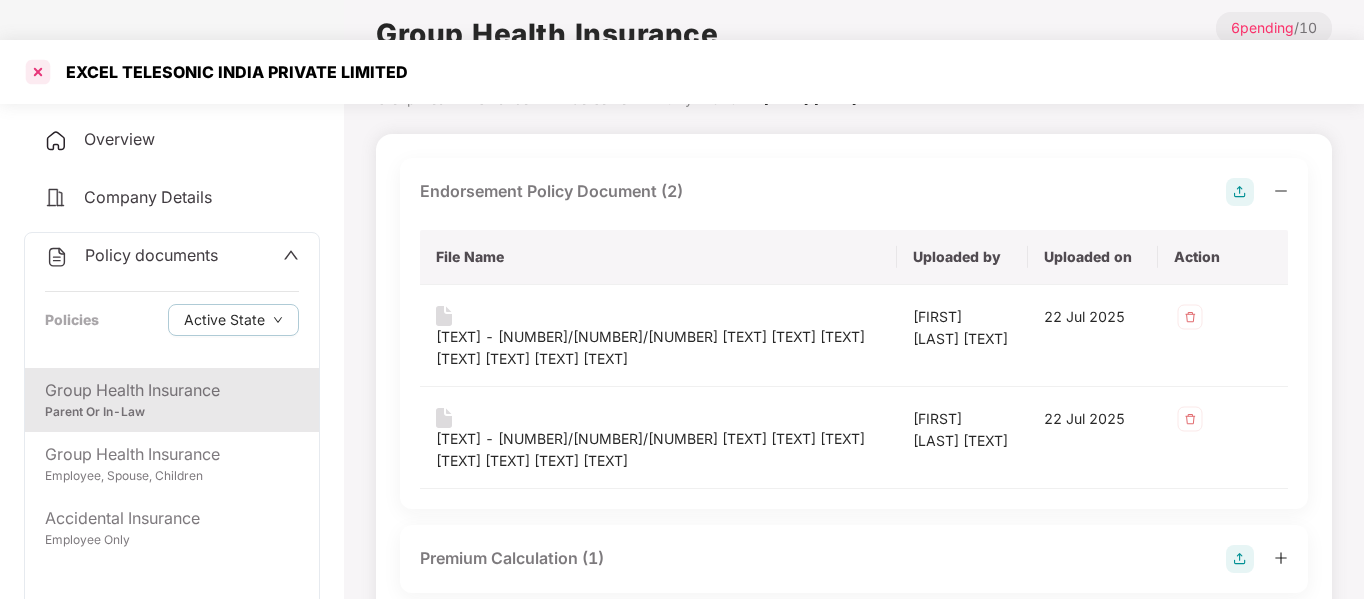click at bounding box center (38, 72) 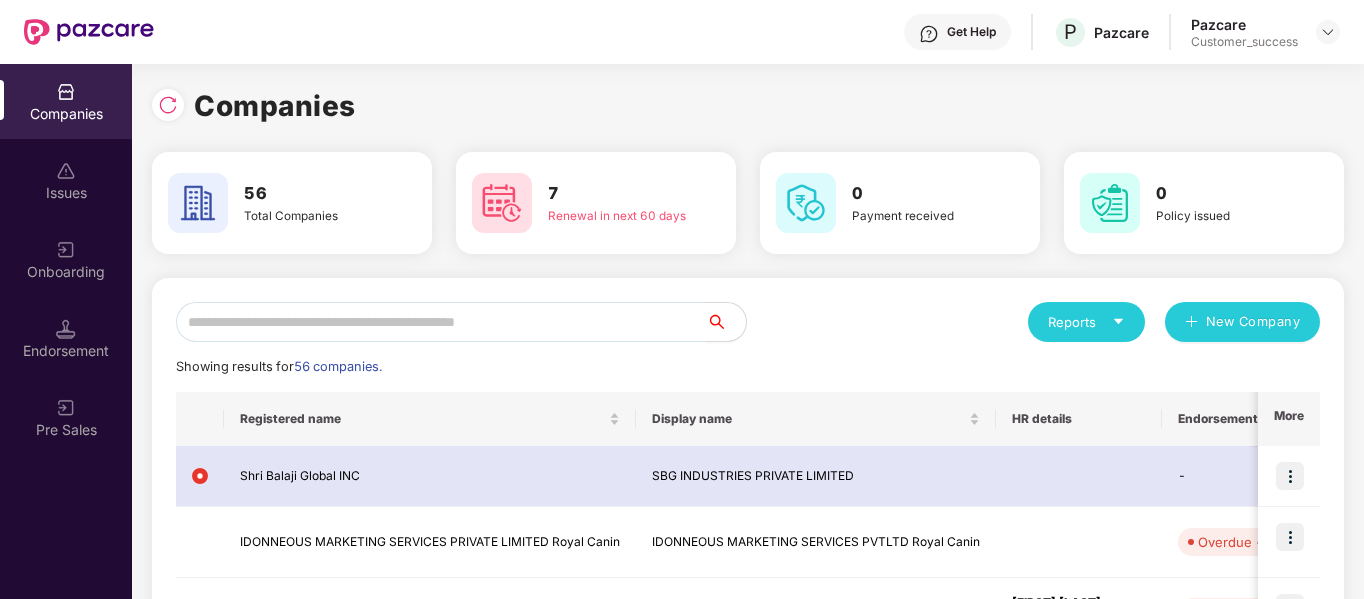 scroll, scrollTop: 0, scrollLeft: 0, axis: both 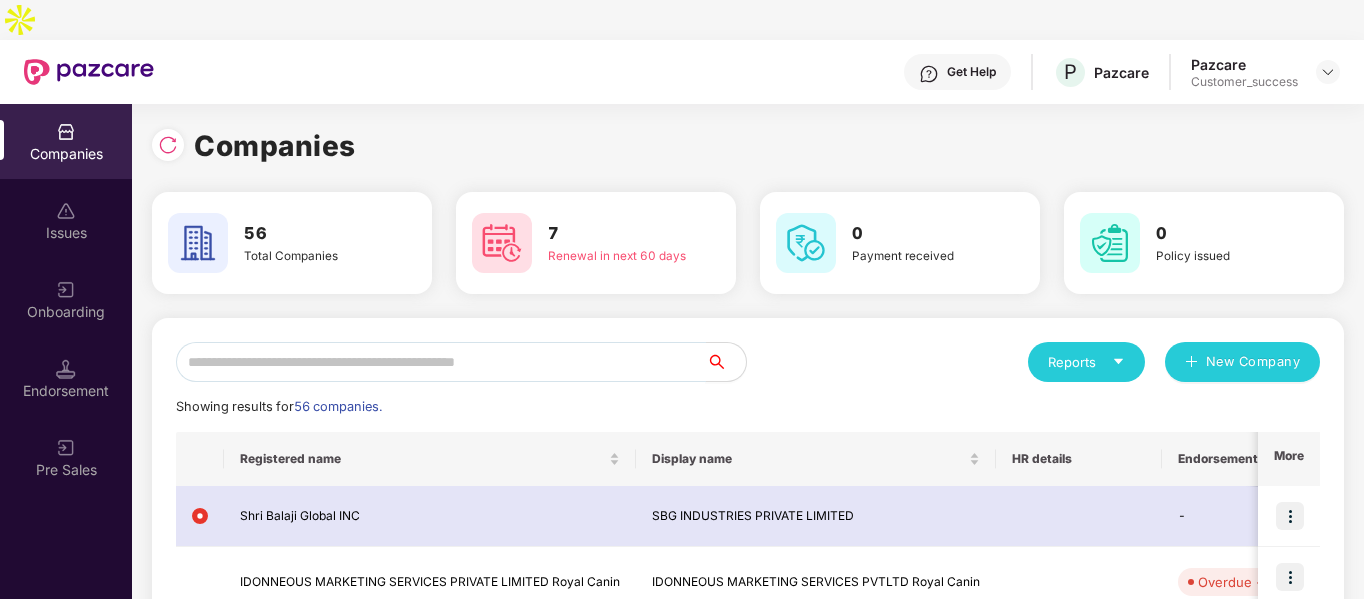 click at bounding box center (441, 362) 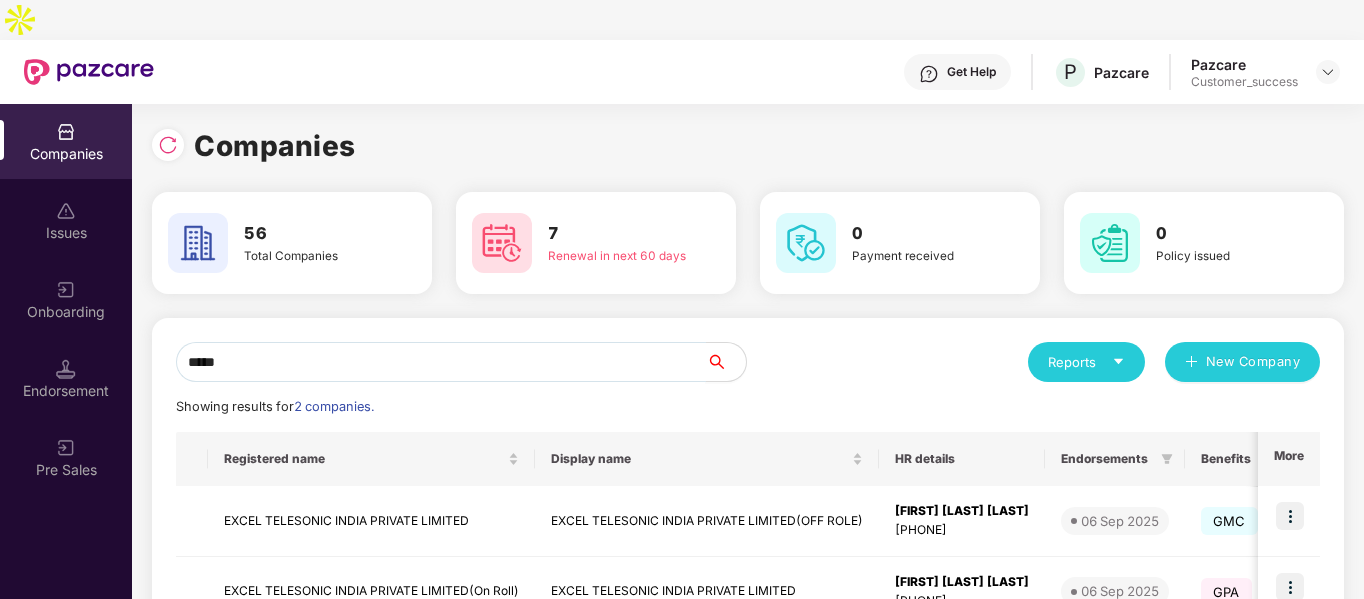 scroll, scrollTop: 100, scrollLeft: 0, axis: vertical 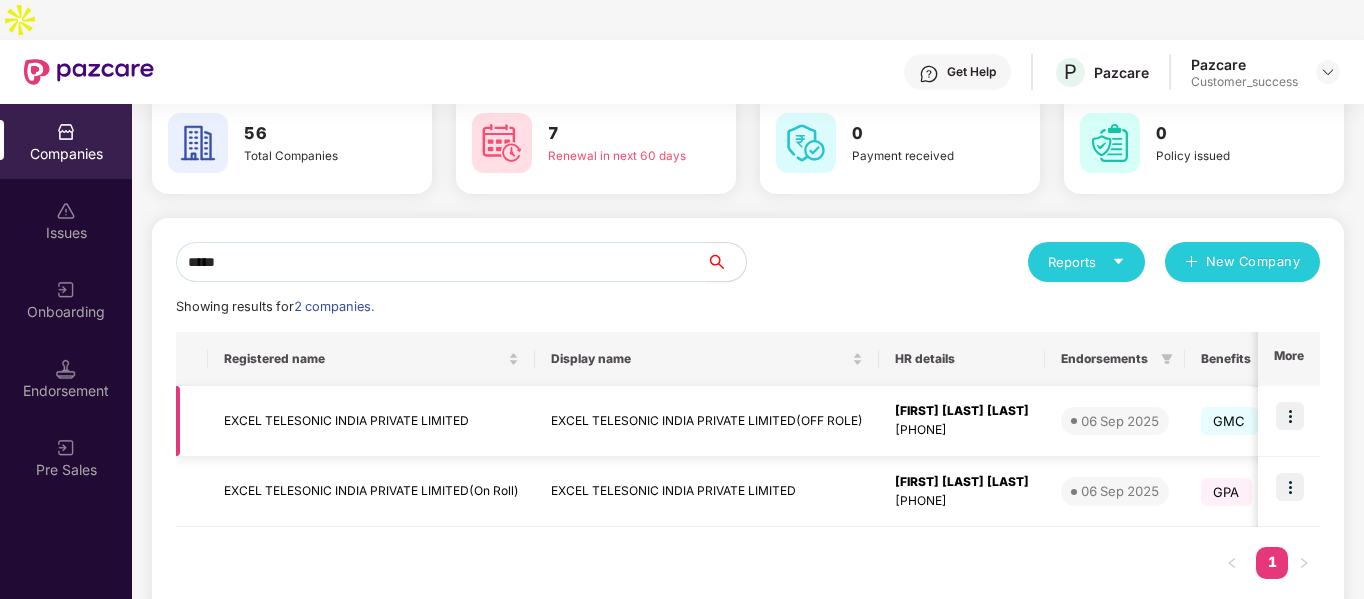 type on "*****" 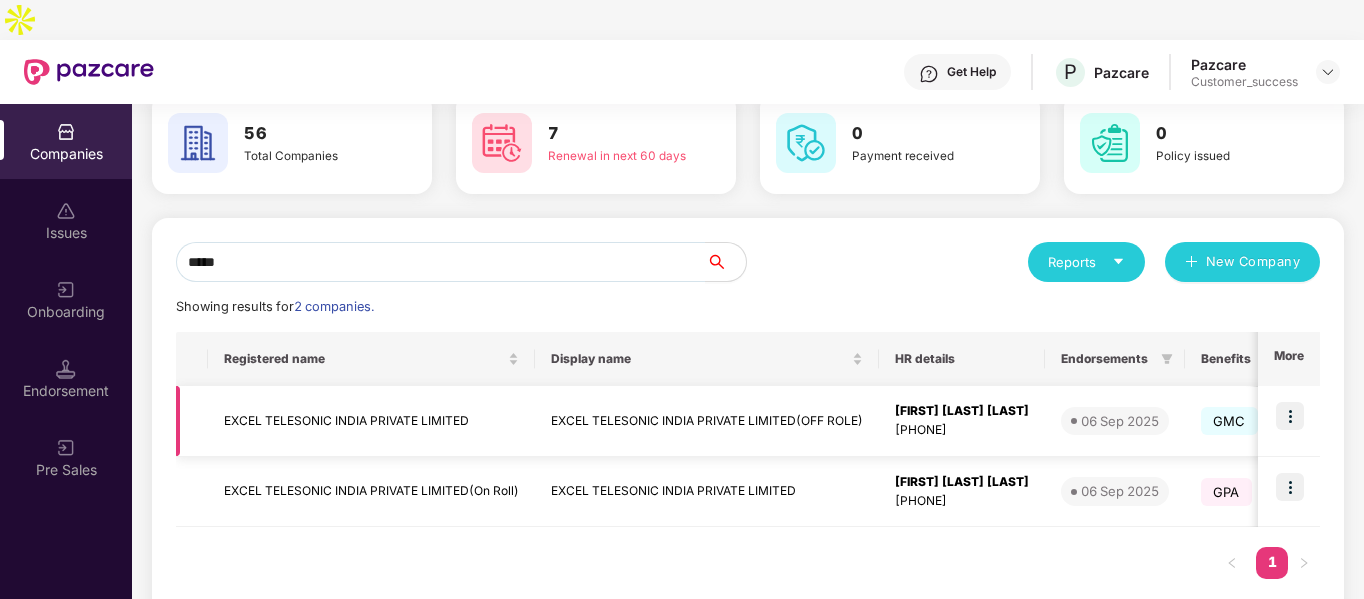 click on "EXCEL TELESONIC INDIA PRIVATE LIMITED" at bounding box center [371, 421] 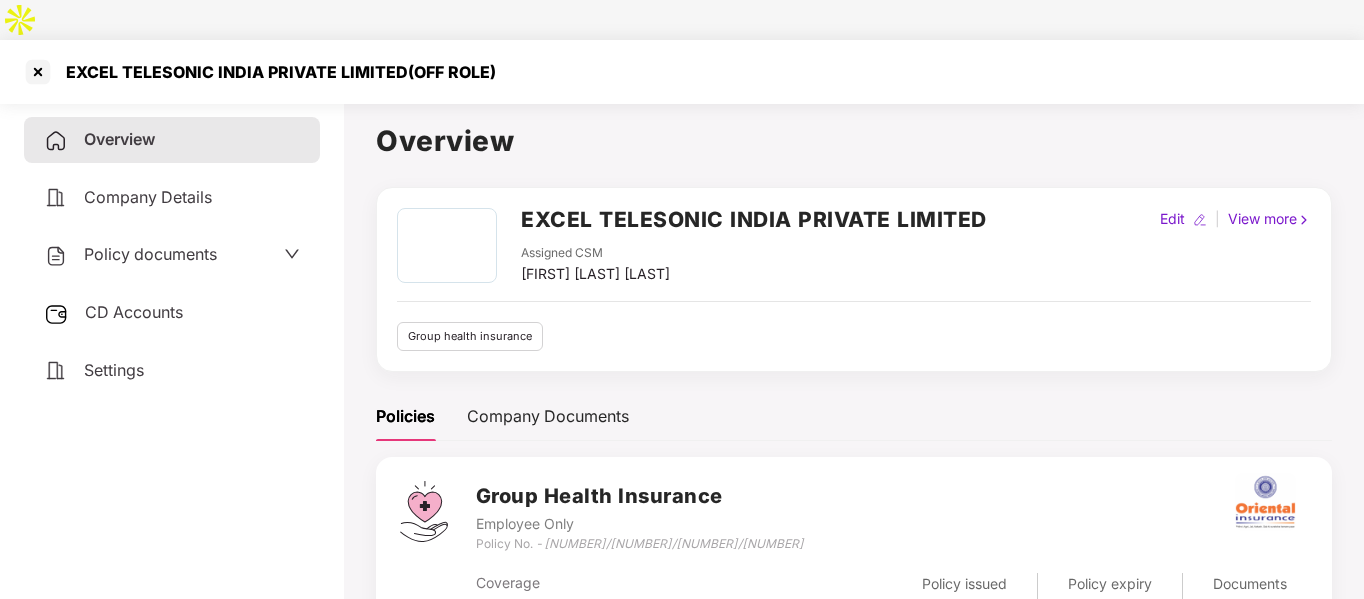 click on "Policy documents" at bounding box center (150, 254) 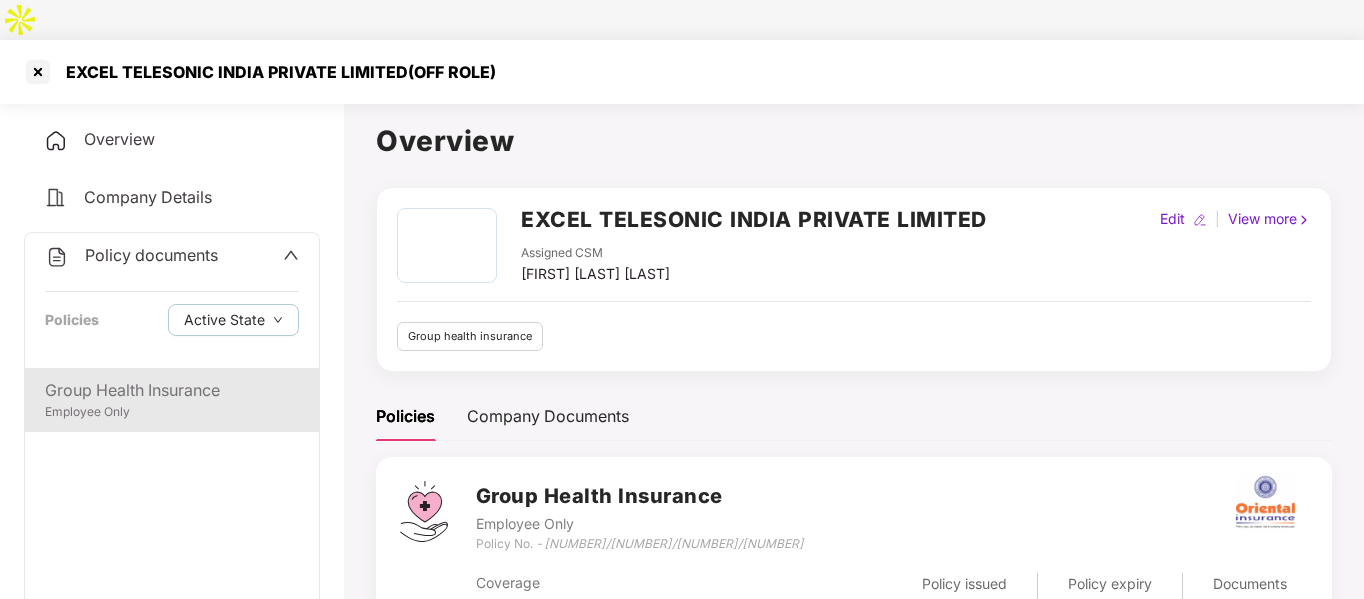 click on "Group Health Insurance" at bounding box center [172, 390] 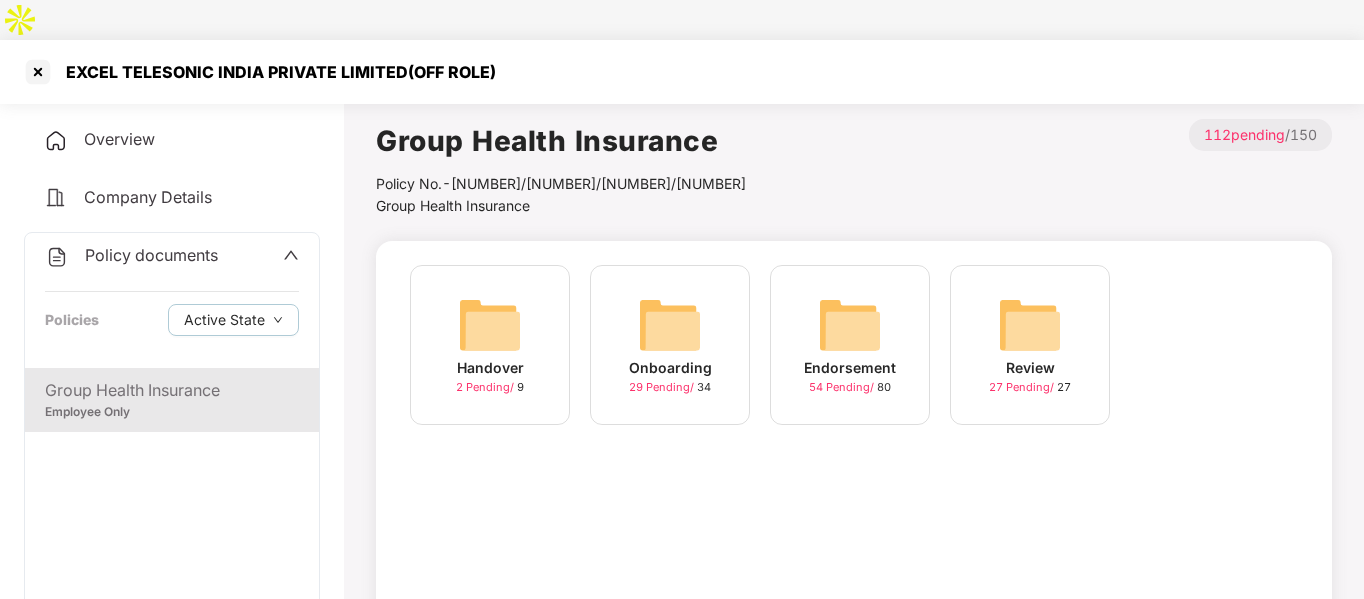 click at bounding box center [850, 325] 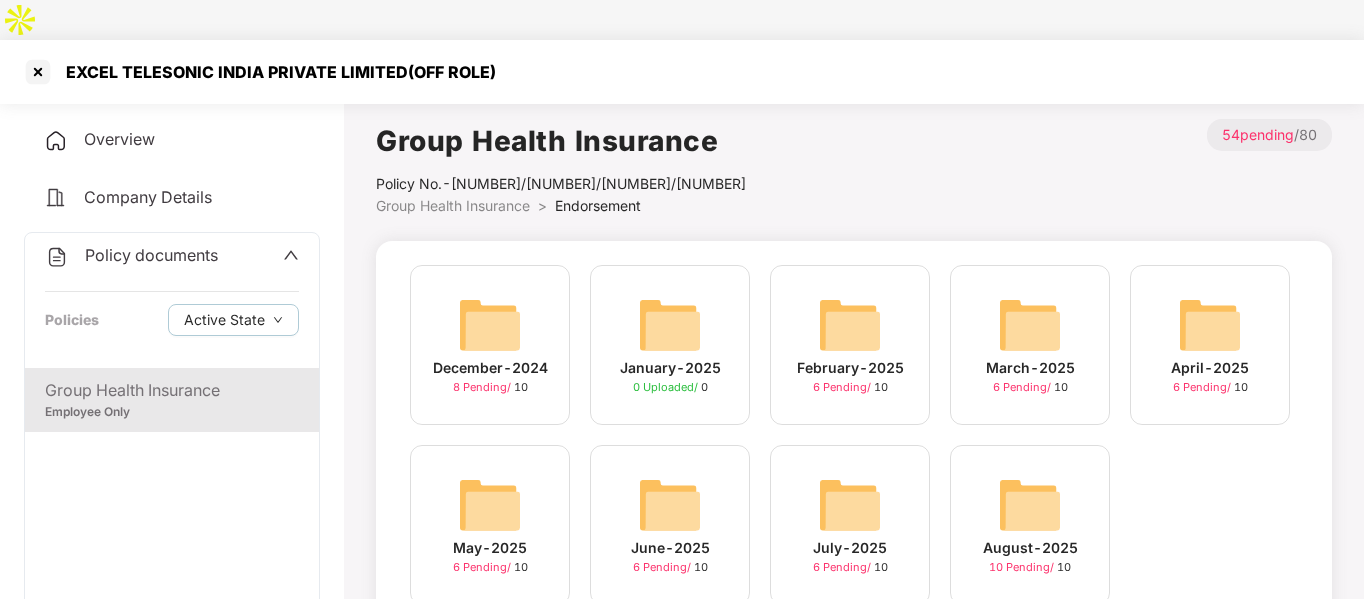 click on "[TEXT]-[DATE] [NUMBER] [TEXT] / [NUMBER]" at bounding box center [850, 525] 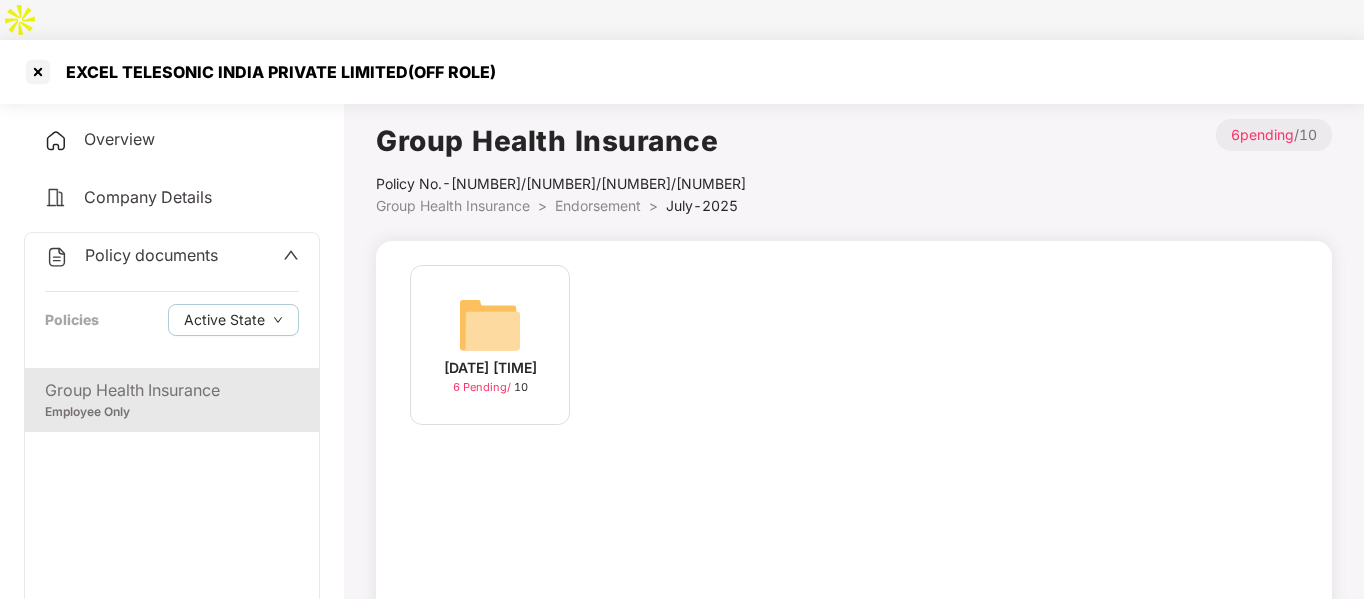 click at bounding box center (490, 325) 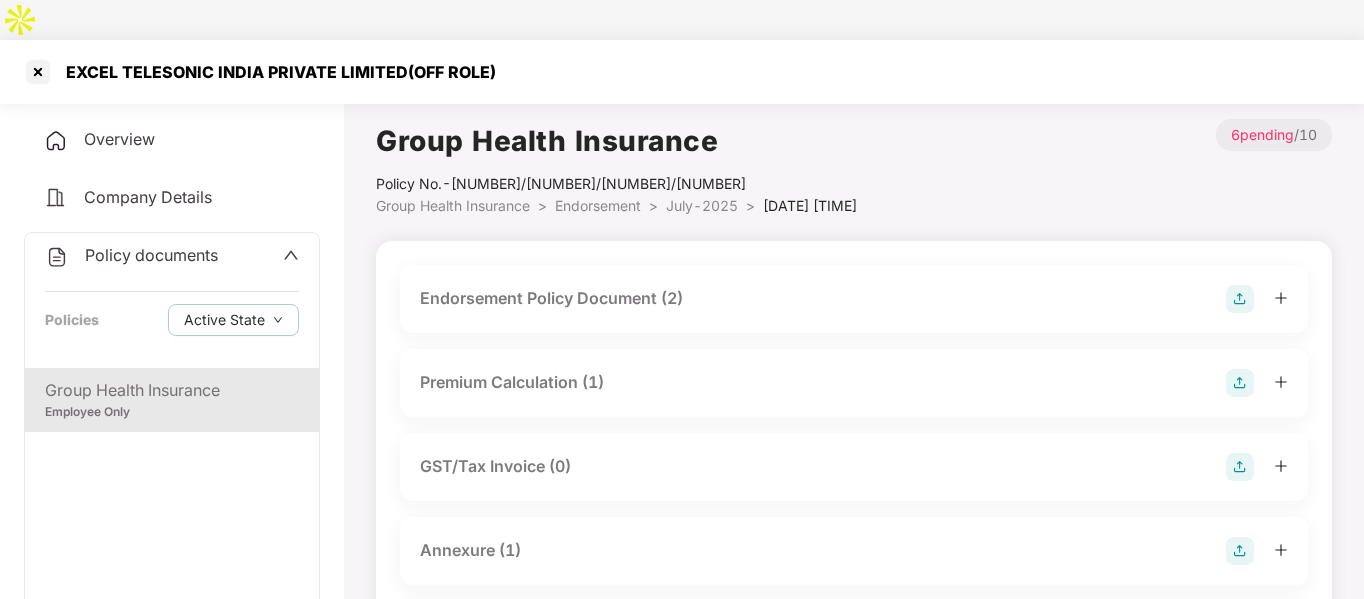 click on "Endorsement Policy Document (2)" at bounding box center [551, 298] 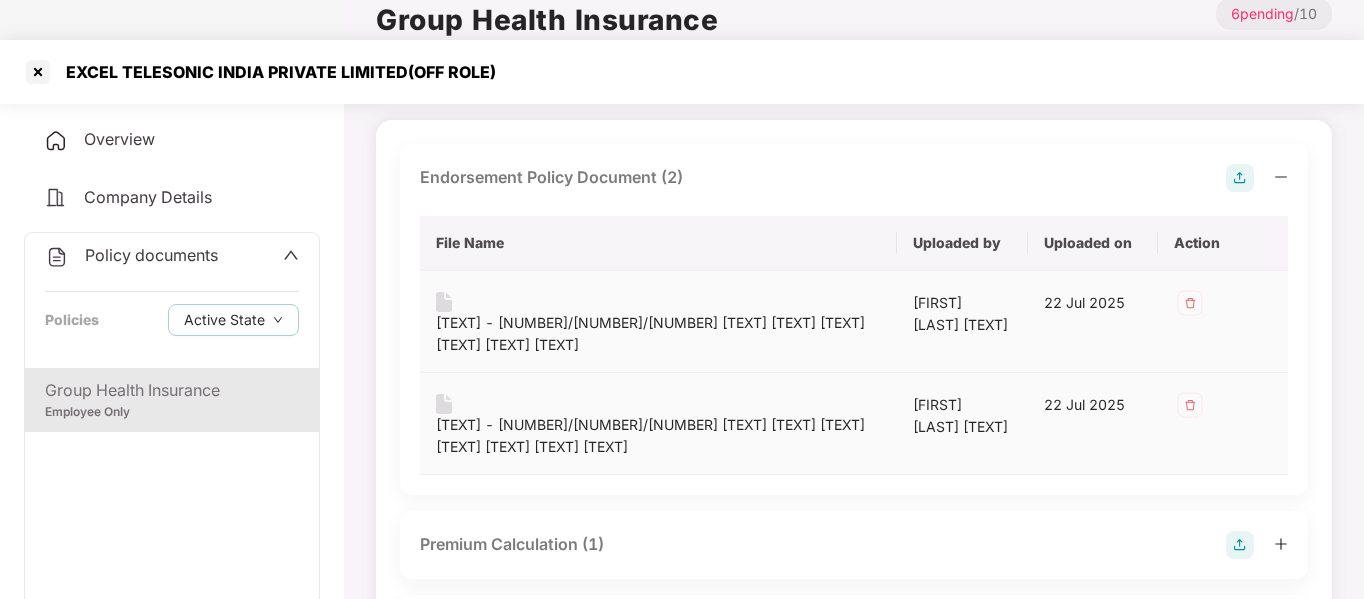 scroll, scrollTop: 122, scrollLeft: 0, axis: vertical 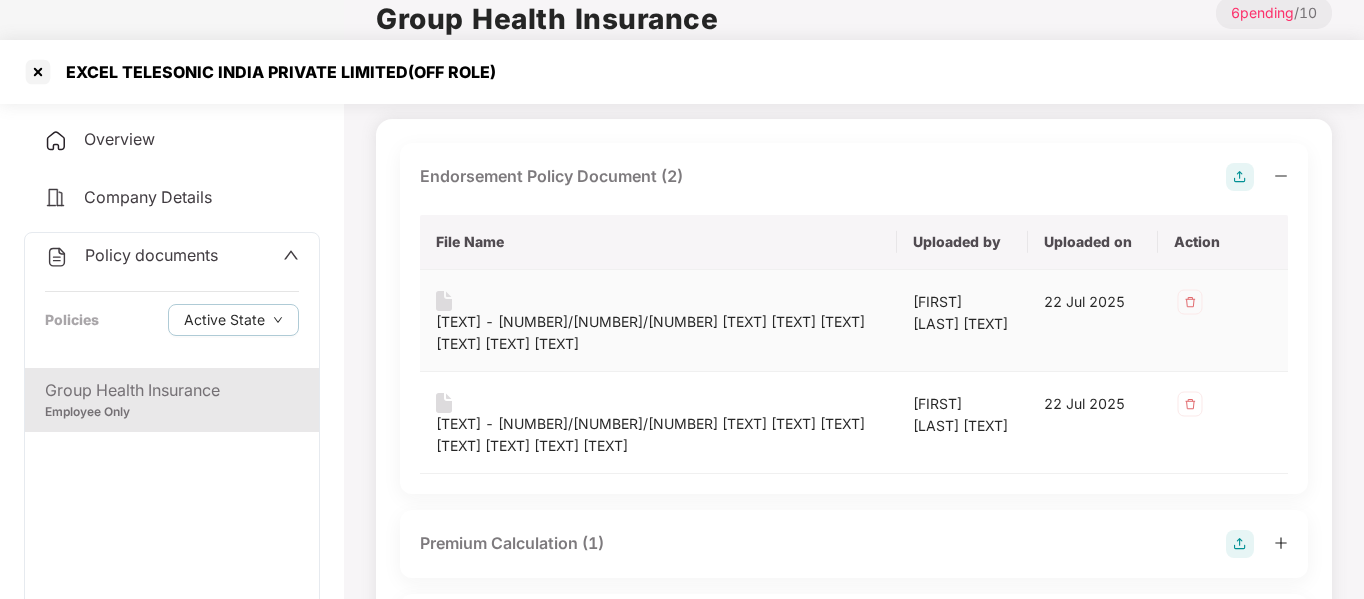 click on "[TEXT] - [NUMBER]/[NUMBER]/[NUMBER] [TEXT] [TEXT] [TEXT] [TEXT] [TEXT] [TEXT]" at bounding box center (658, 333) 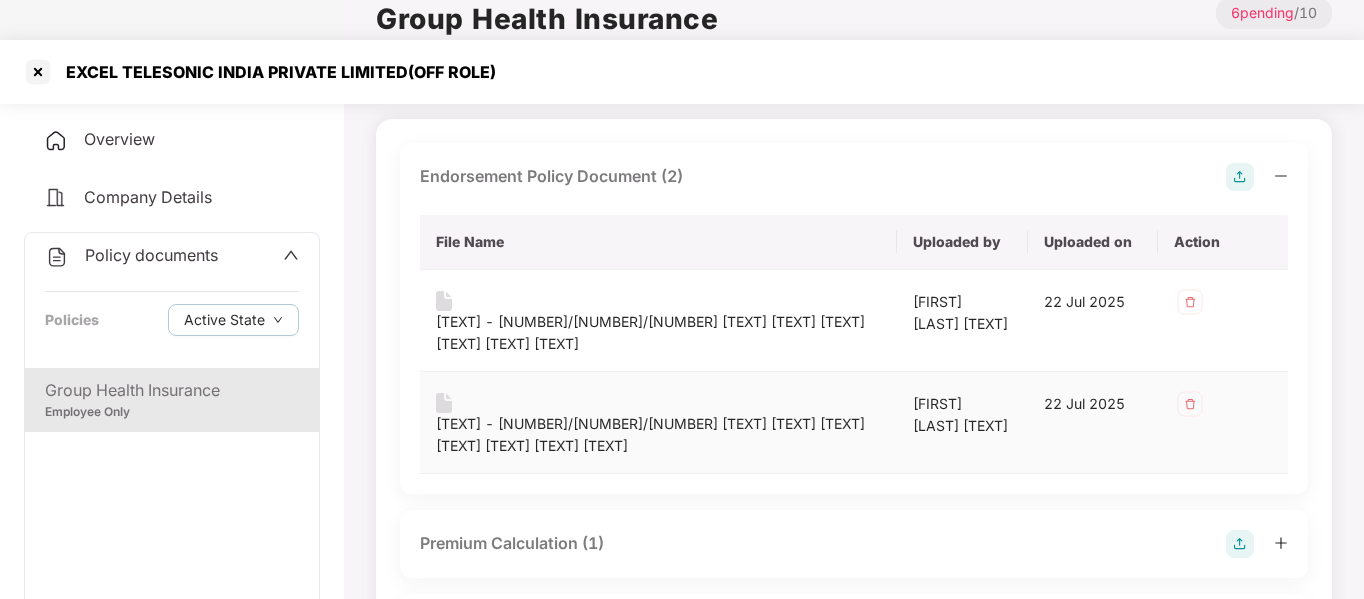 click on "[TEXT] - [NUMBER]/[NUMBER]/[NUMBER] [TEXT] [TEXT] [TEXT] [TEXT] [TEXT] [TEXT] [TEXT]" at bounding box center [658, 435] 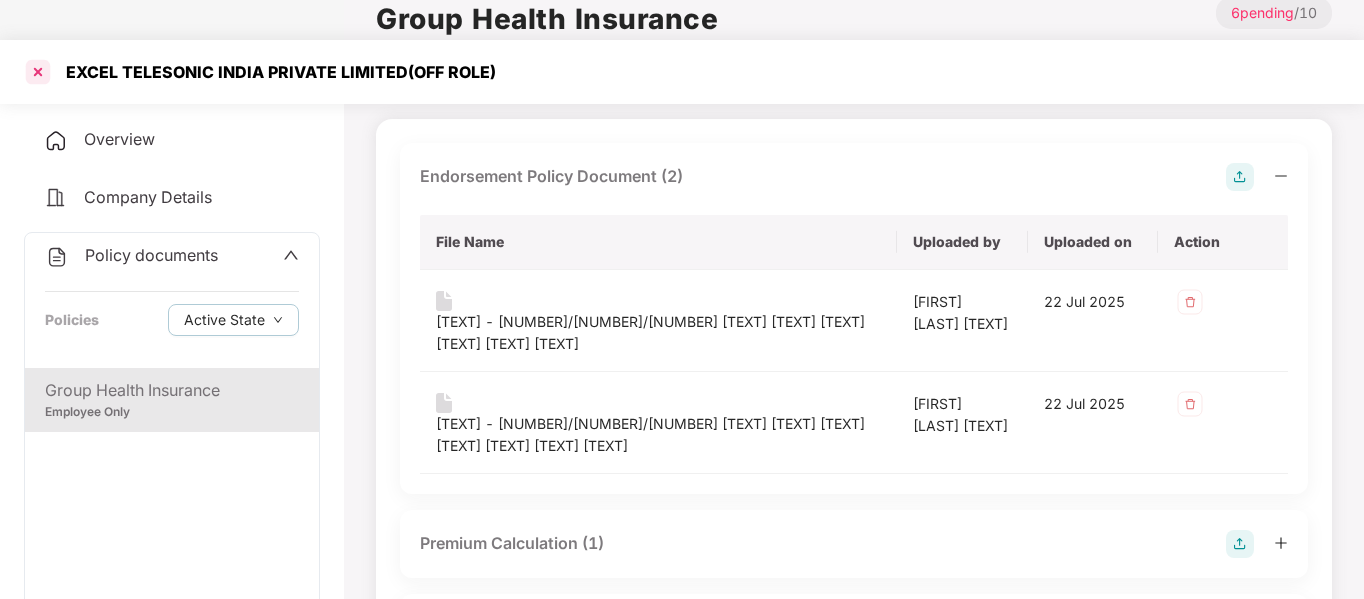 click at bounding box center [38, 72] 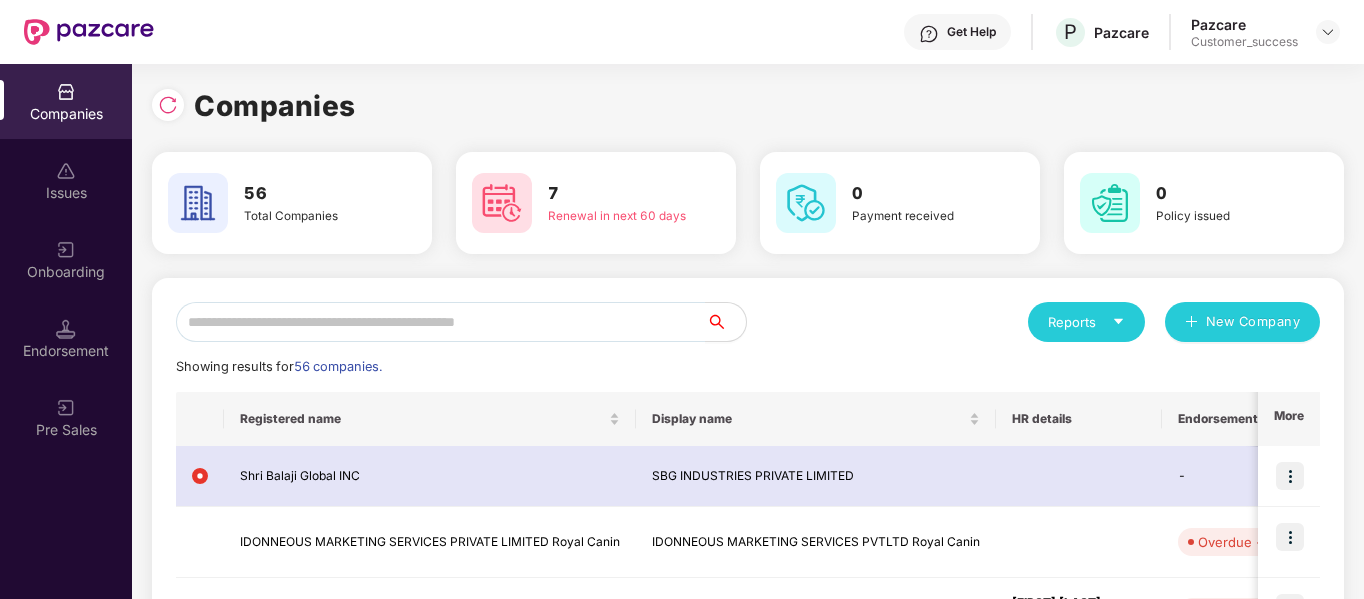 scroll, scrollTop: 0, scrollLeft: 0, axis: both 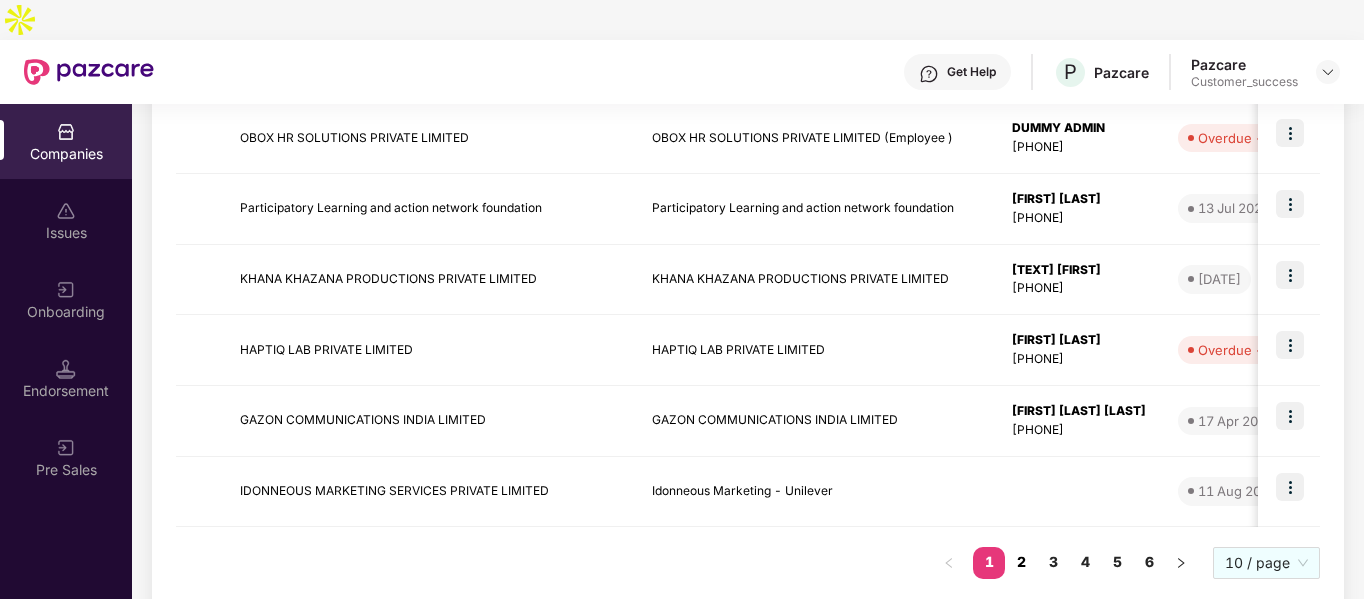 click on "2" at bounding box center (1021, 562) 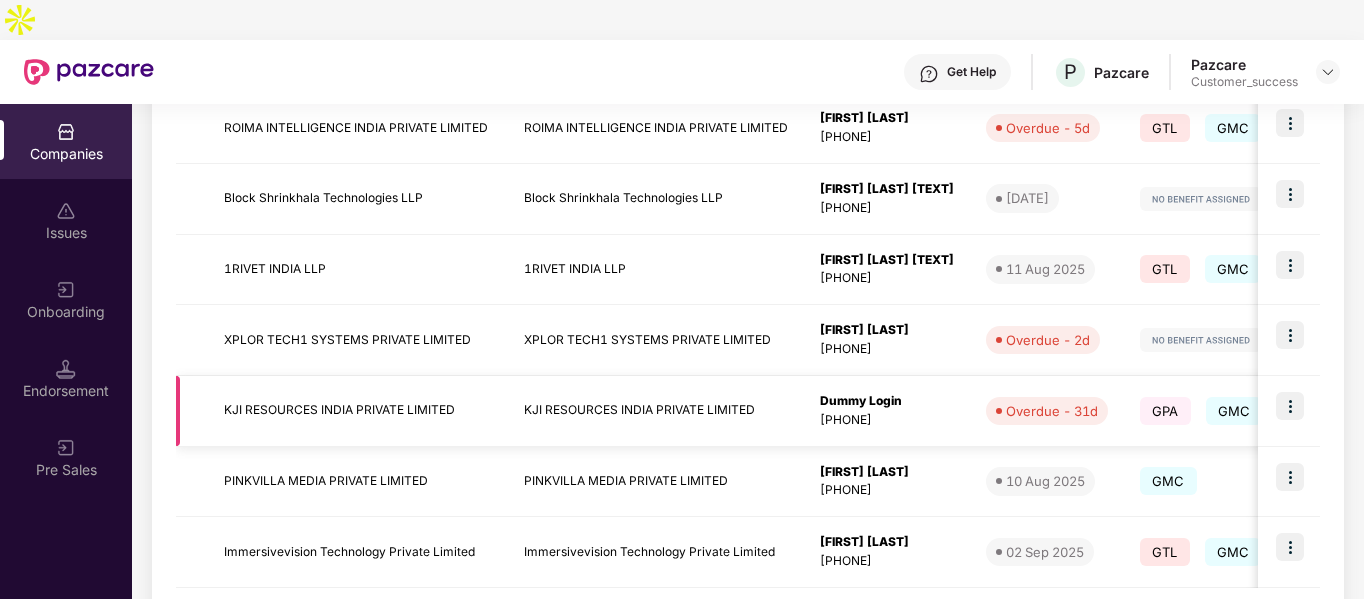 scroll, scrollTop: 638, scrollLeft: 0, axis: vertical 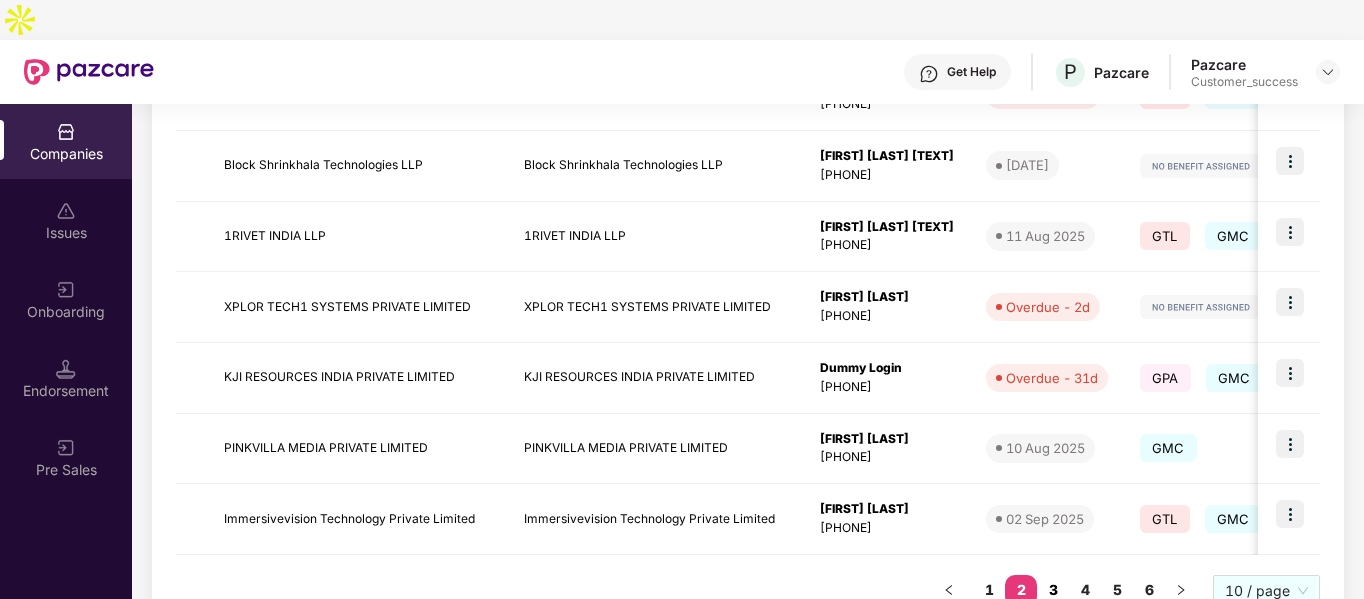 click on "3" at bounding box center (1053, 590) 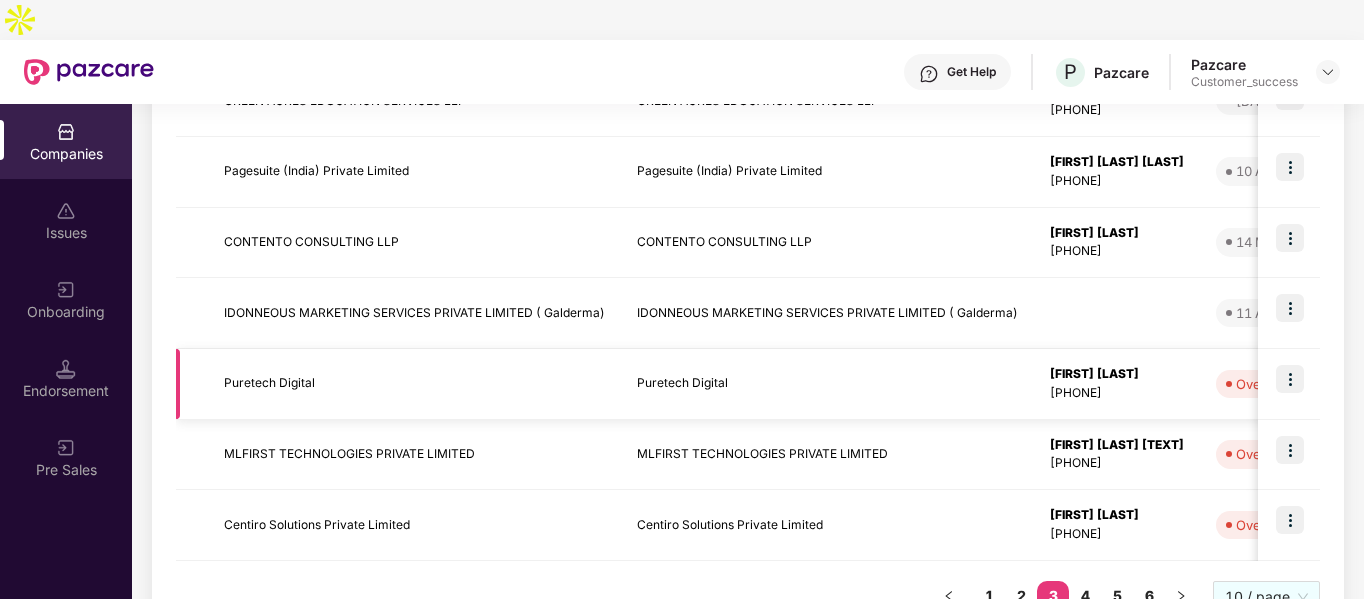 scroll, scrollTop: 634, scrollLeft: 0, axis: vertical 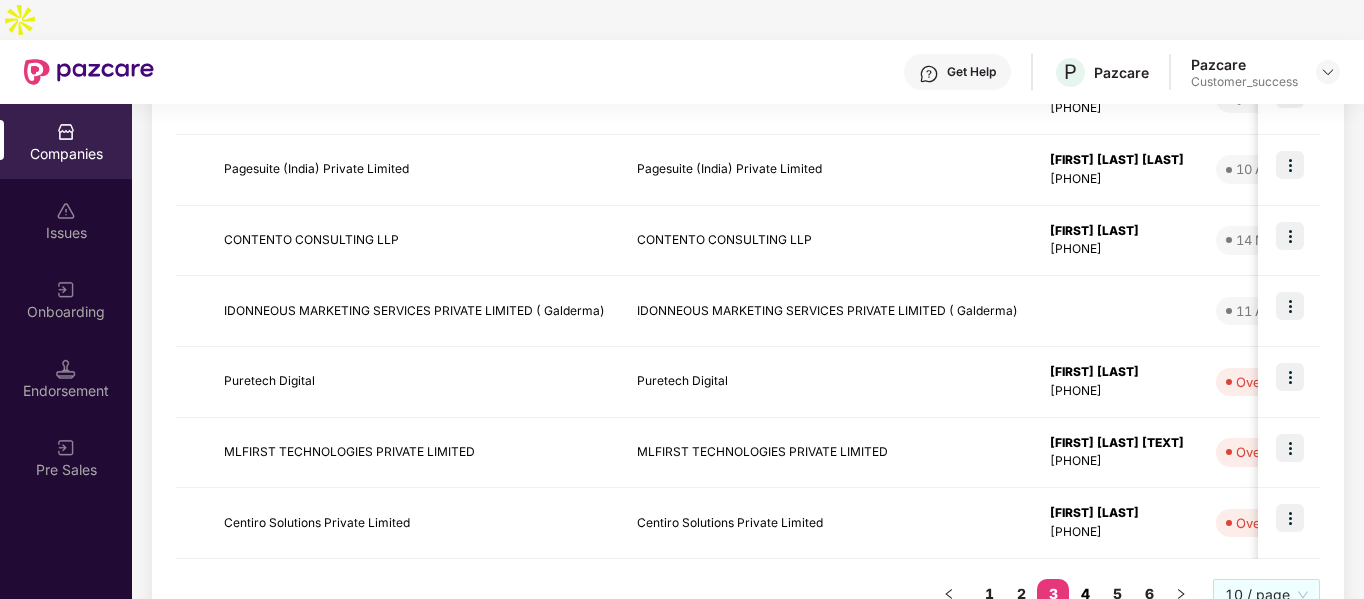 click on "4" at bounding box center (1085, 594) 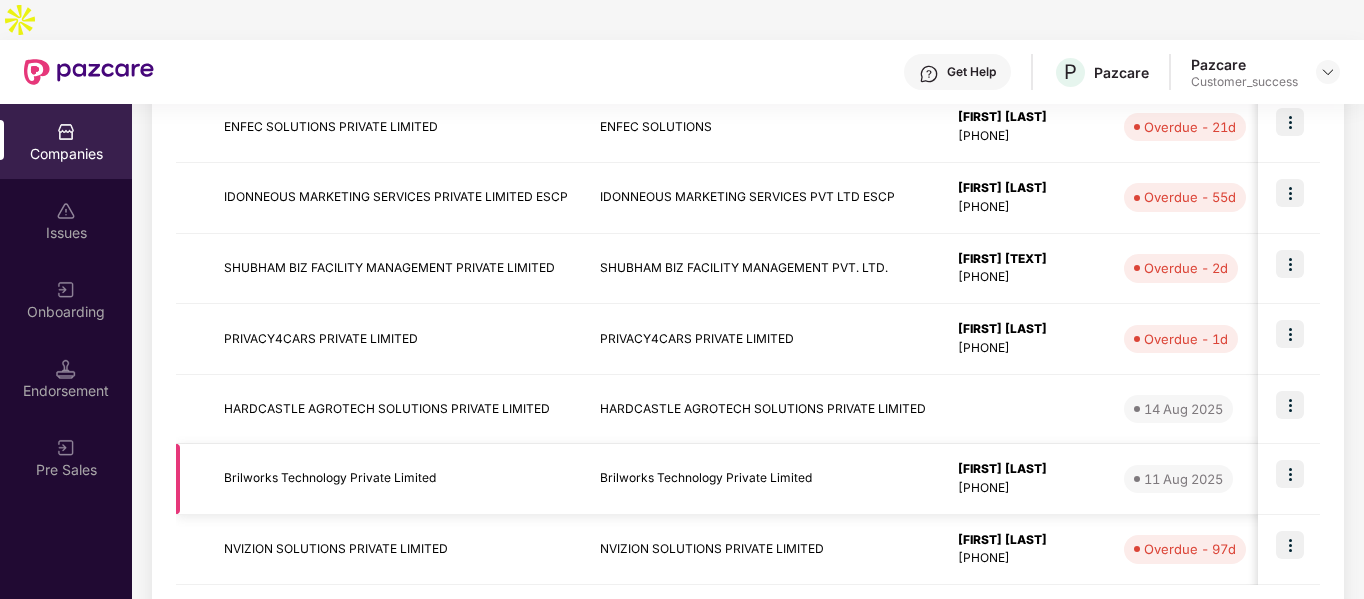 scroll, scrollTop: 664, scrollLeft: 0, axis: vertical 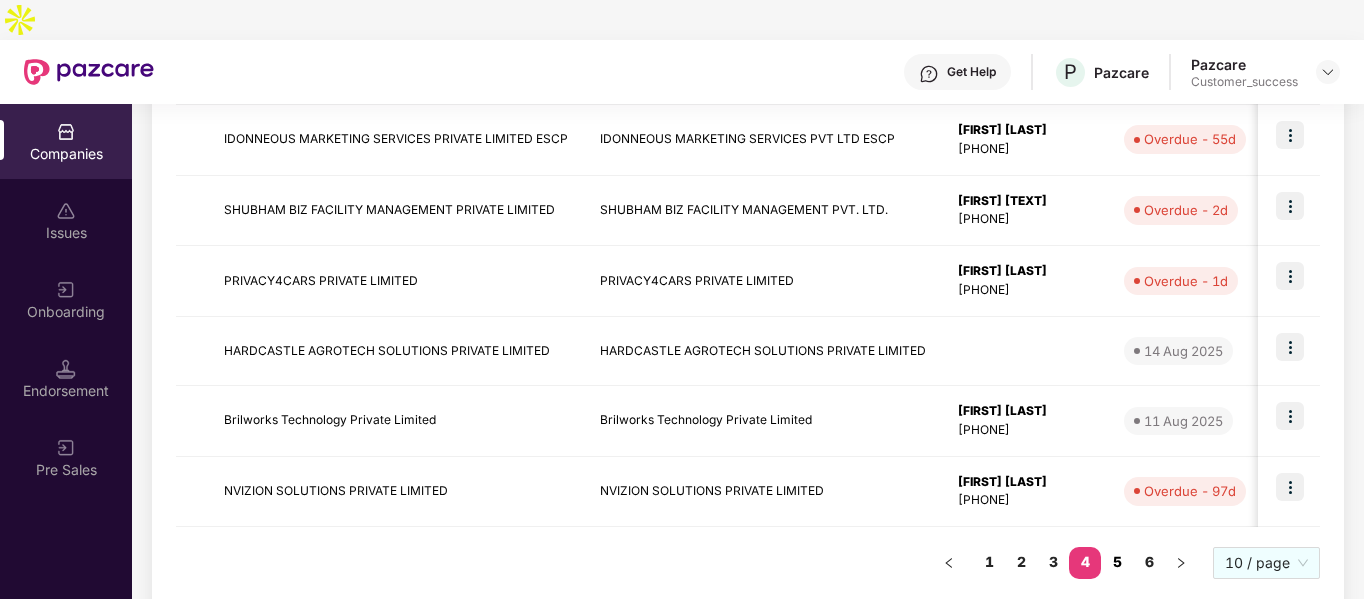 click on "5" at bounding box center [1117, 562] 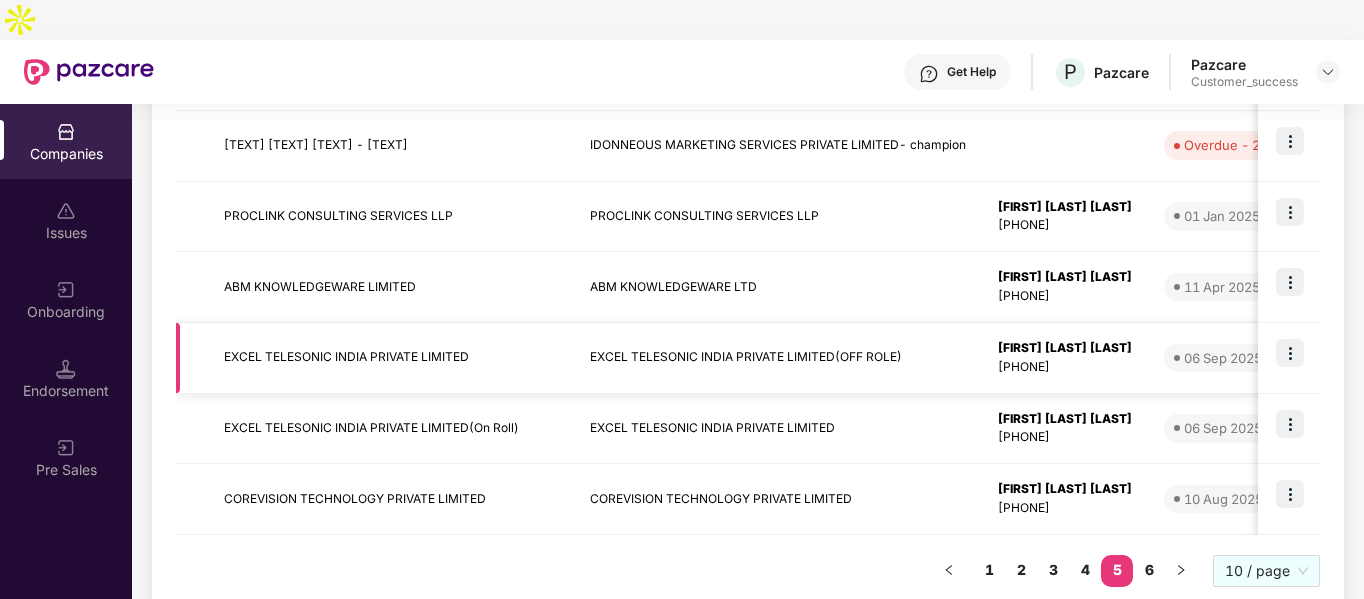 scroll, scrollTop: 660, scrollLeft: 0, axis: vertical 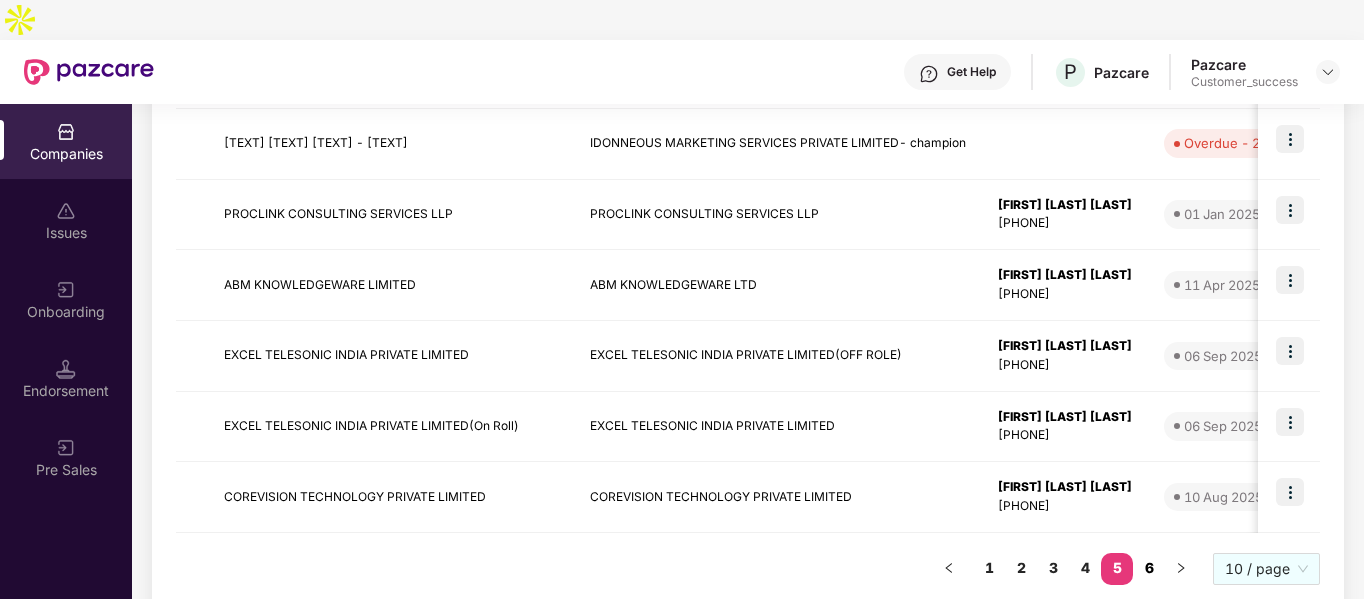 click on "6" at bounding box center [1149, 568] 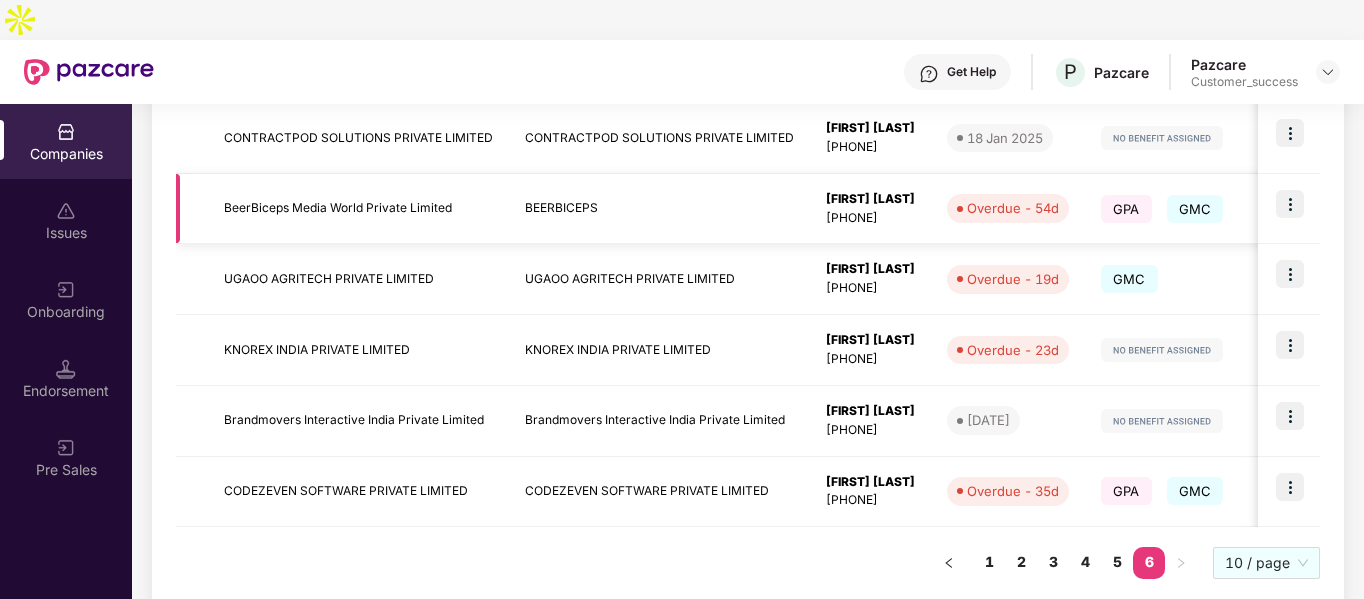 scroll, scrollTop: 0, scrollLeft: 0, axis: both 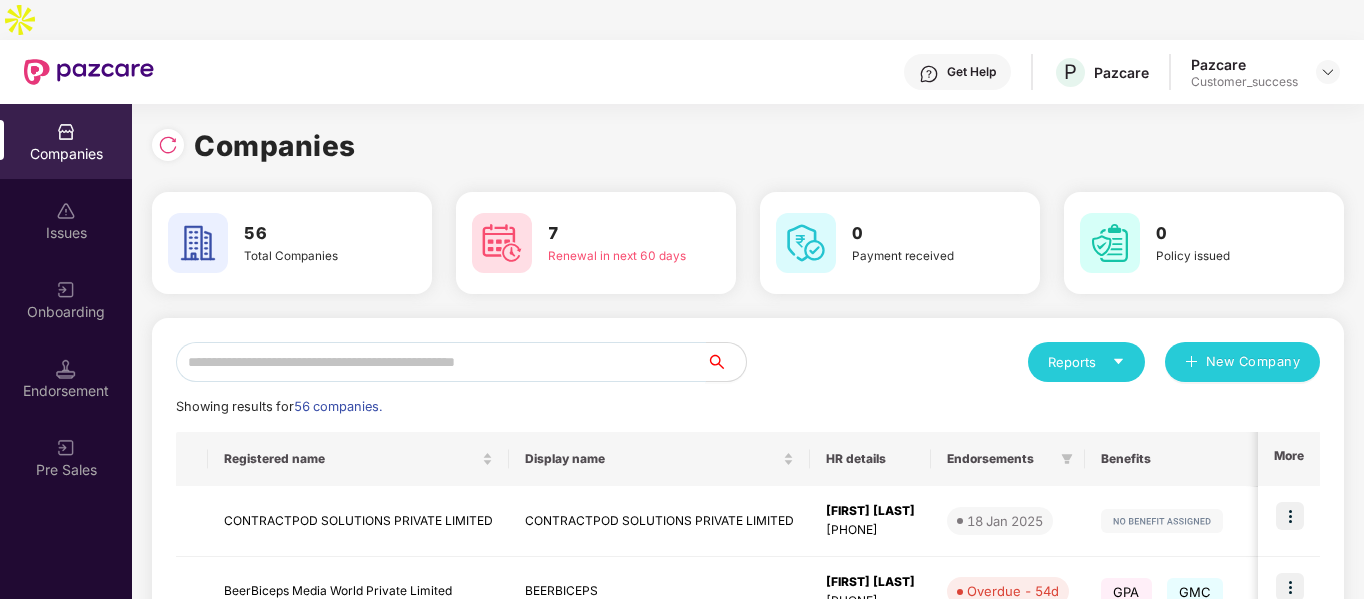 click at bounding box center [441, 362] 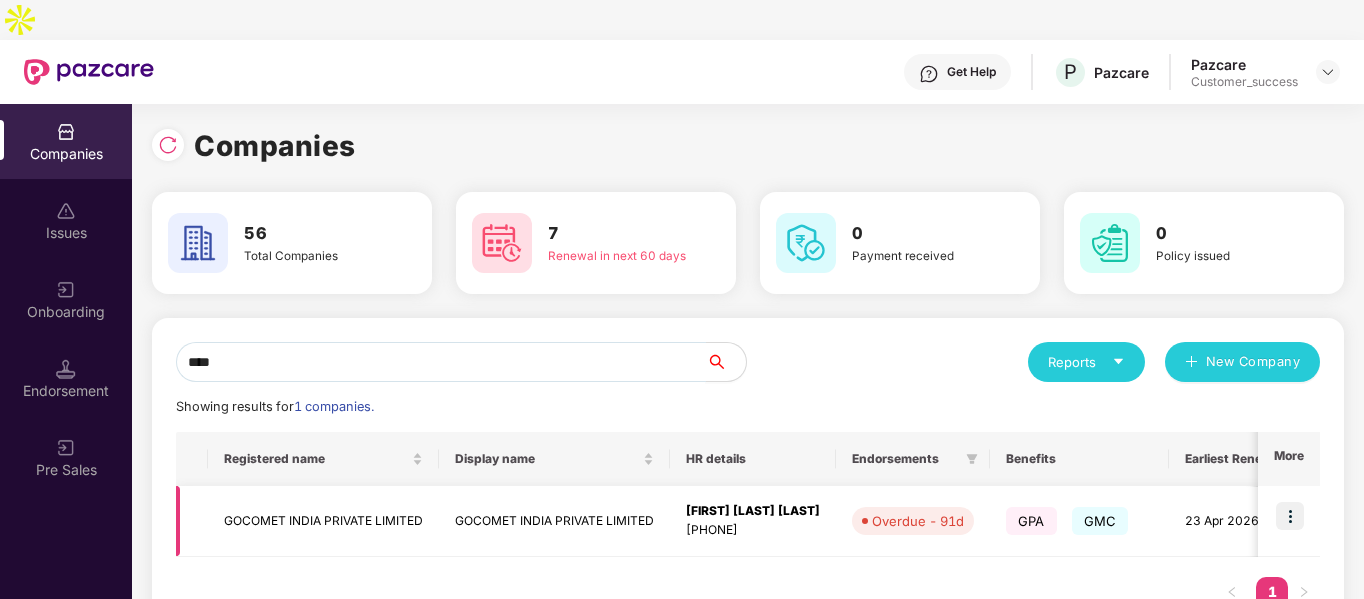 type on "****" 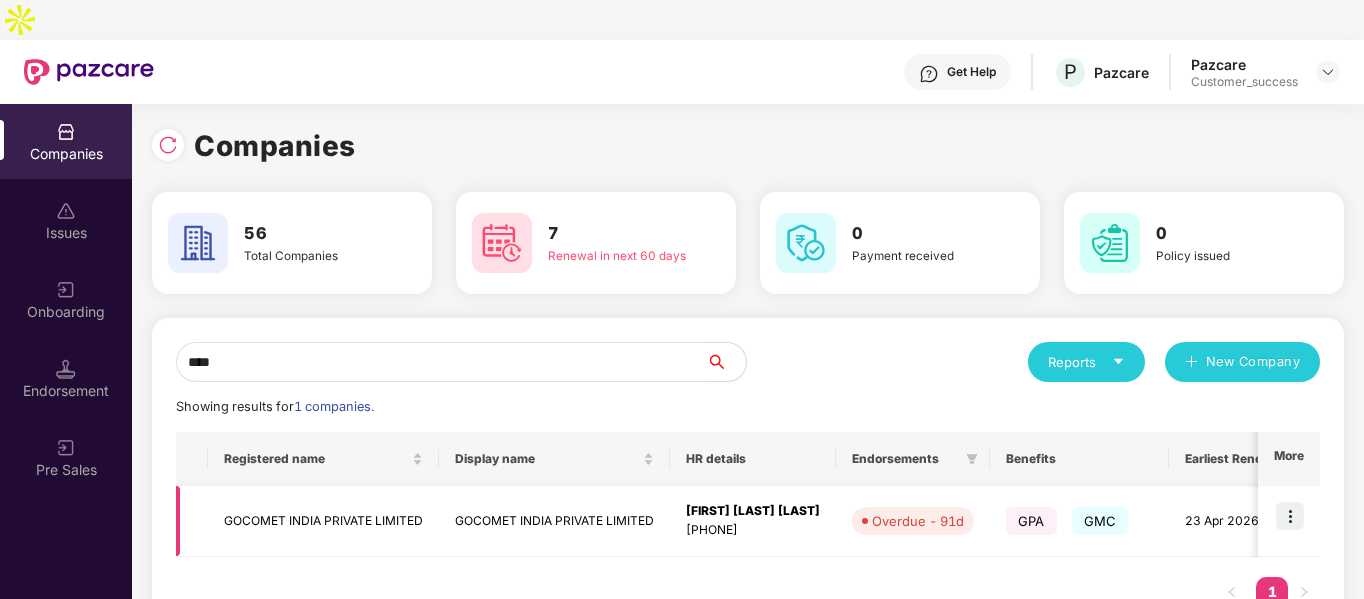 click on "GOCOMET INDIA PRIVATE LIMITED" at bounding box center (323, 521) 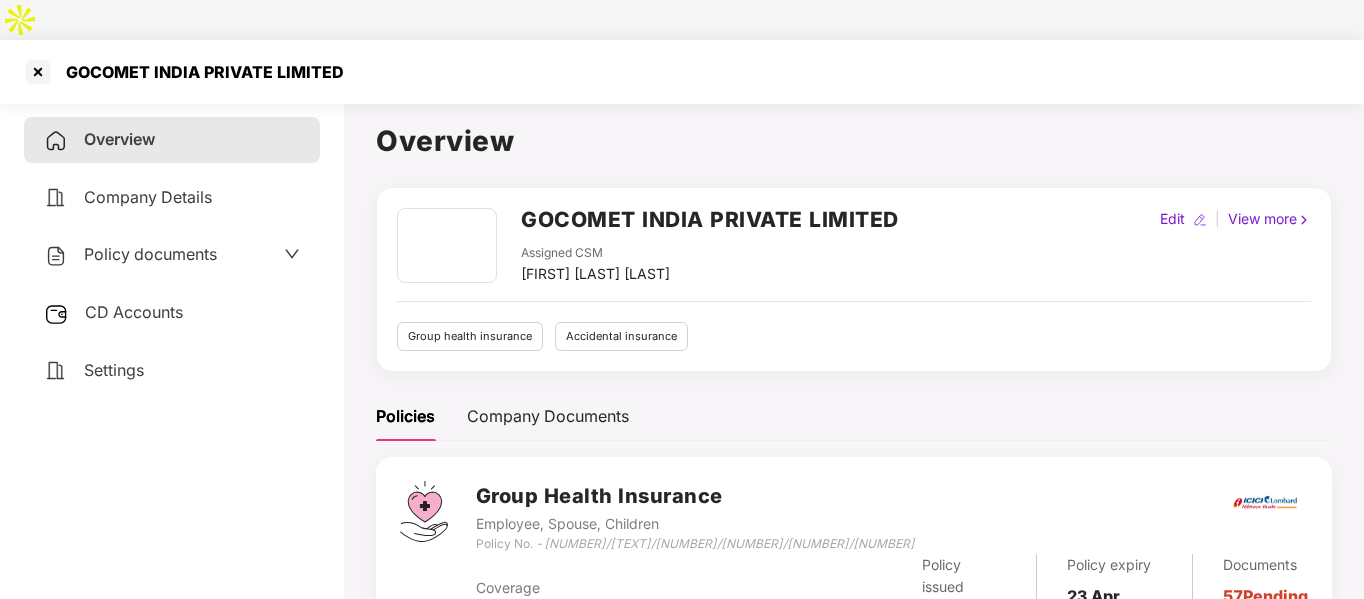 click on "Policy documents" at bounding box center (150, 254) 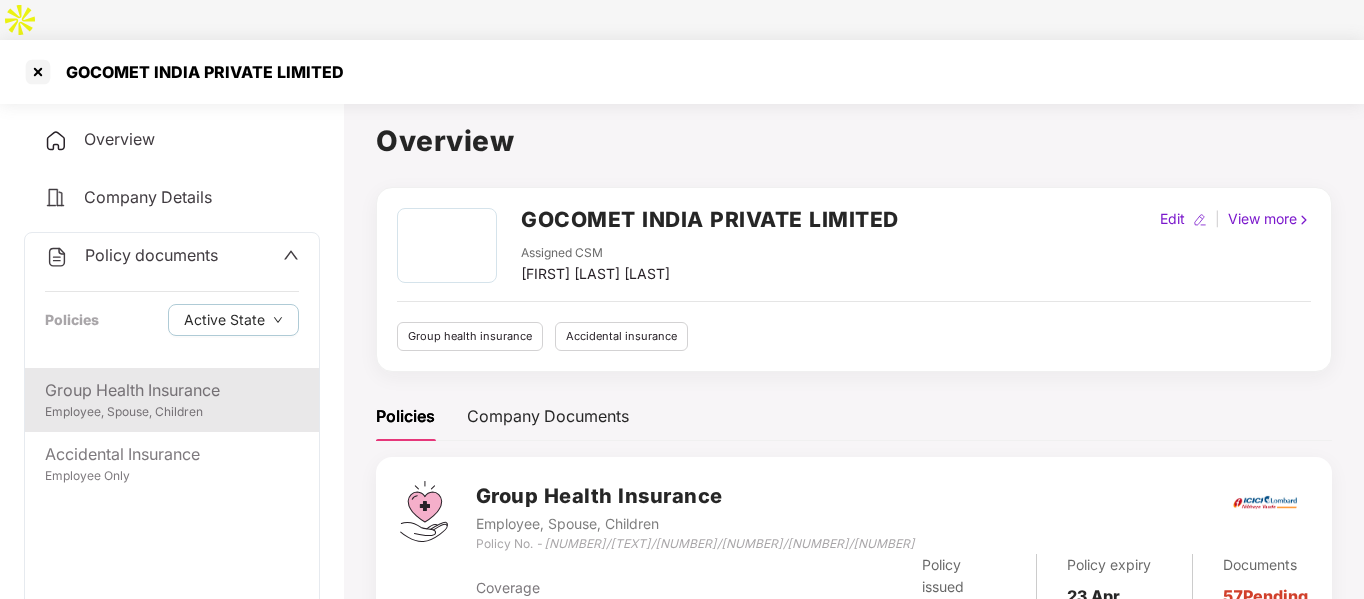 click on "Group Health Insurance" at bounding box center (172, 390) 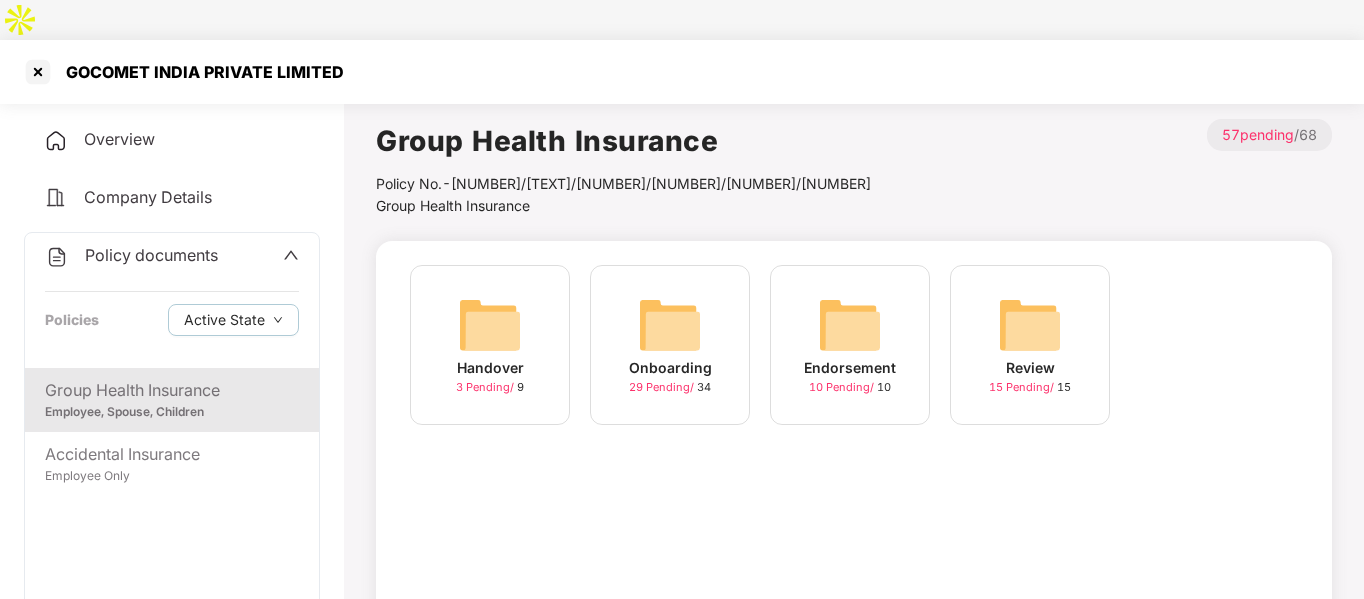 click at bounding box center (670, 325) 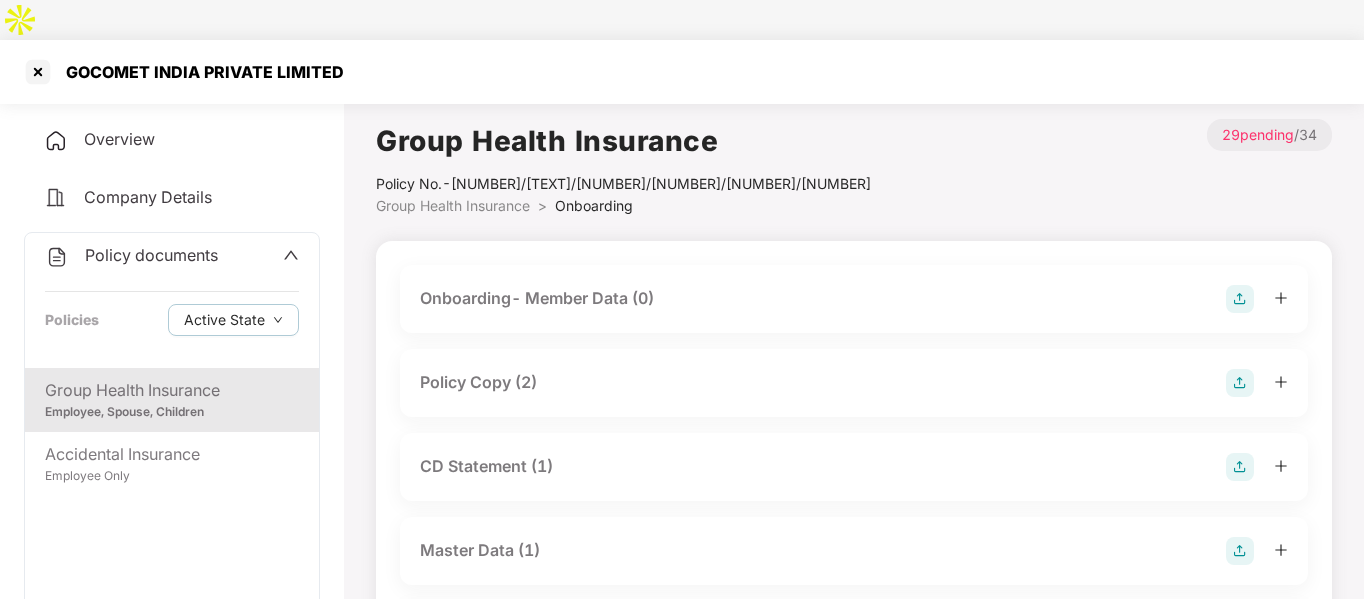 click on "Policy Copy (2)" at bounding box center (478, 382) 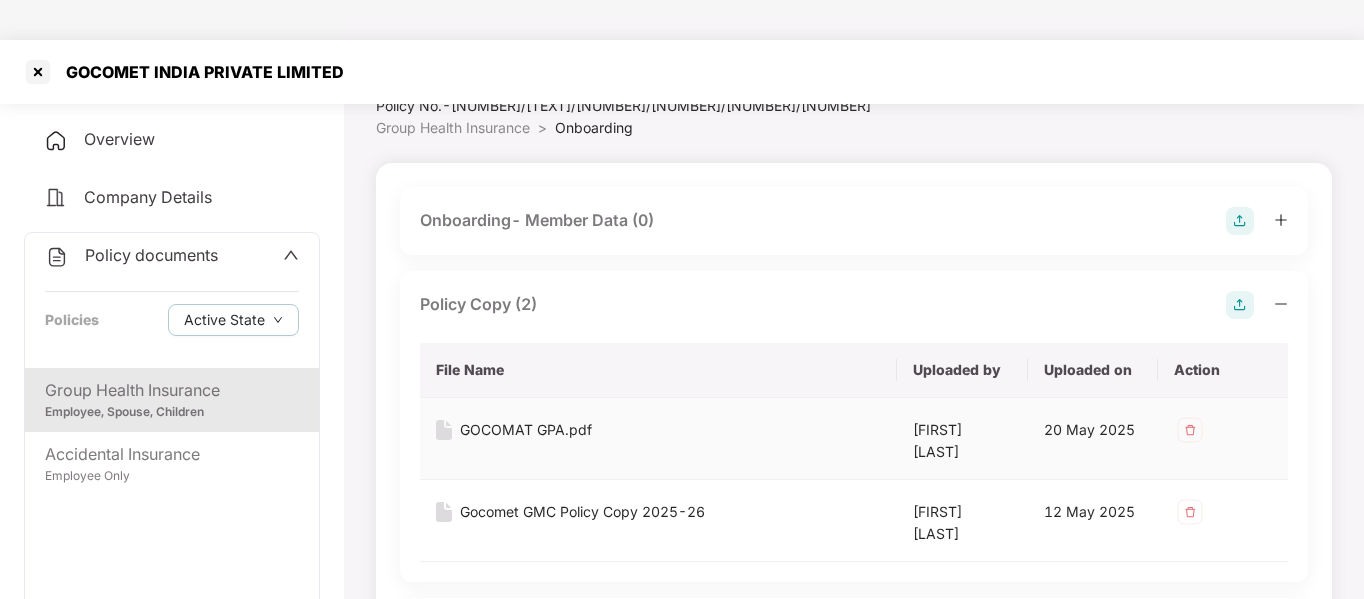 scroll, scrollTop: 81, scrollLeft: 0, axis: vertical 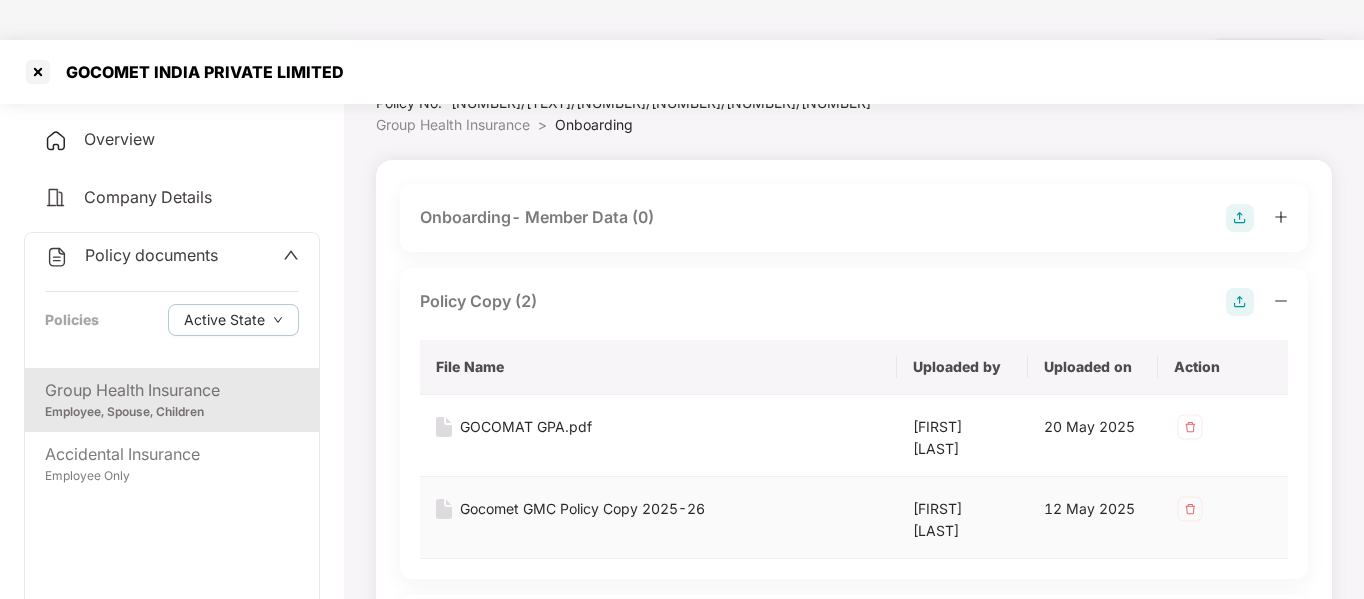 click on "Gocomet GMC Policy Copy 2025-26" at bounding box center (582, 509) 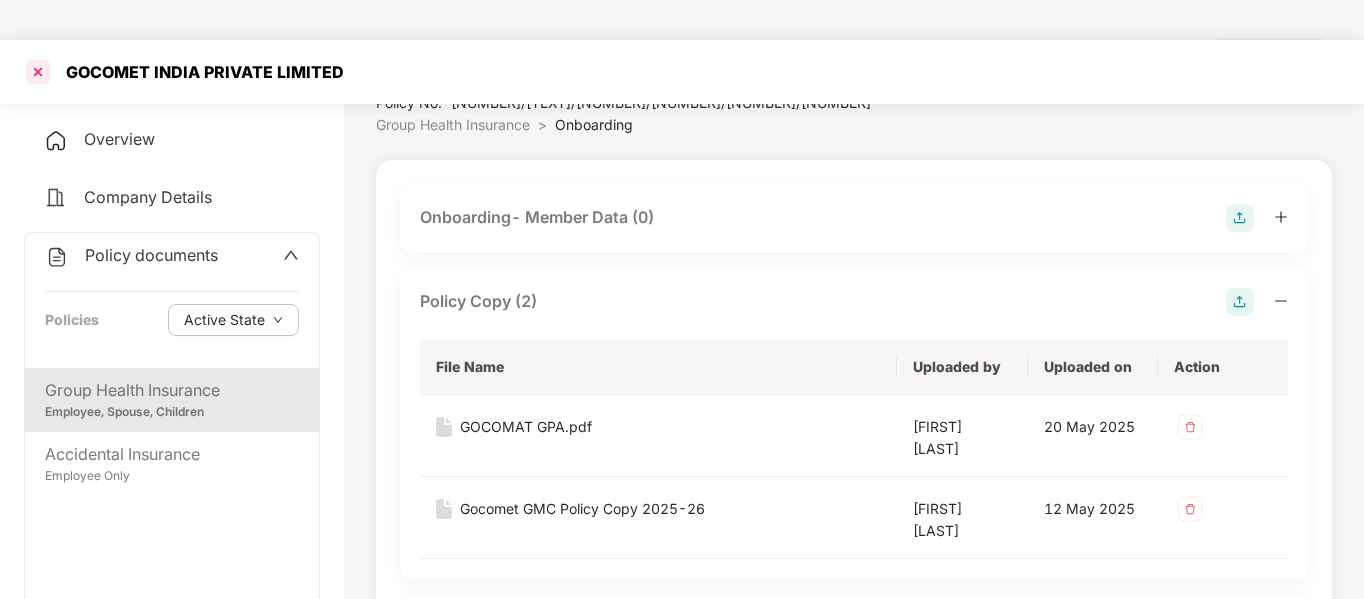 click at bounding box center [38, 72] 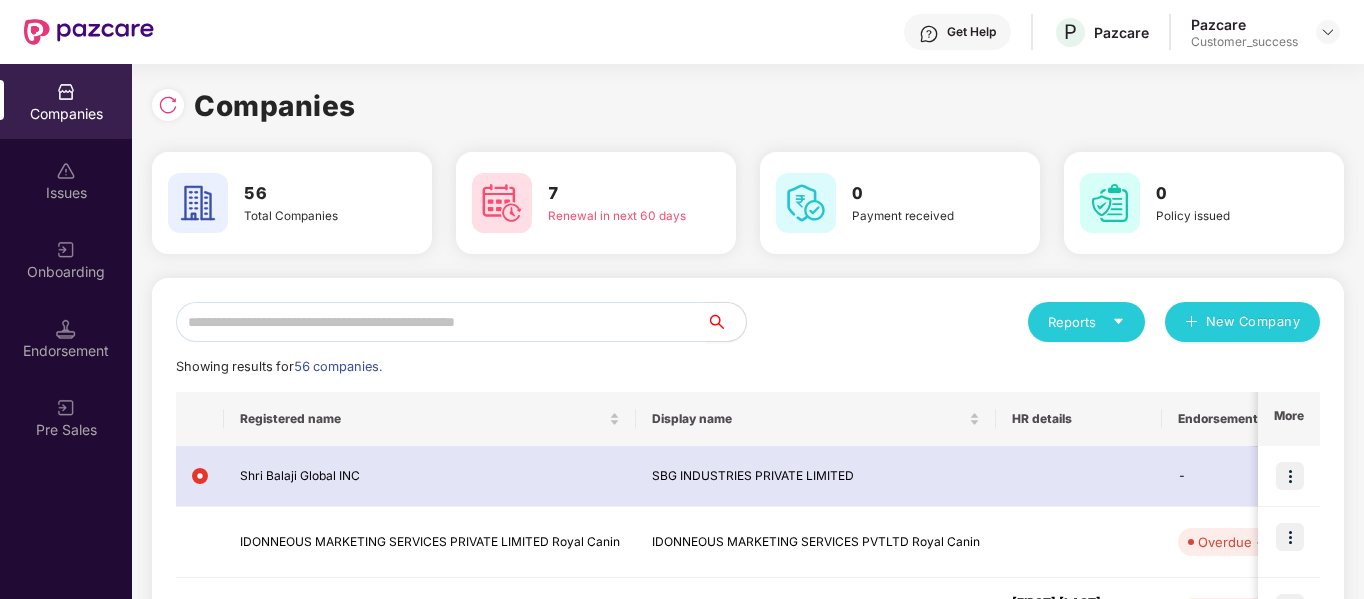 scroll, scrollTop: 0, scrollLeft: 0, axis: both 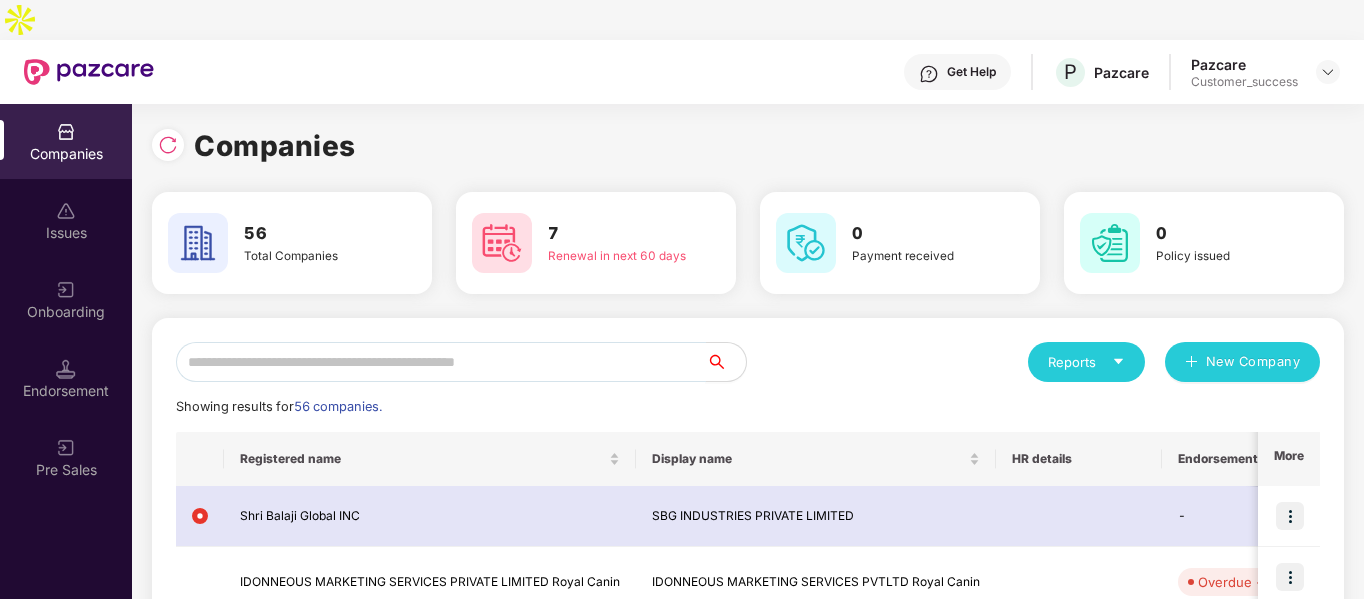 click at bounding box center (441, 362) 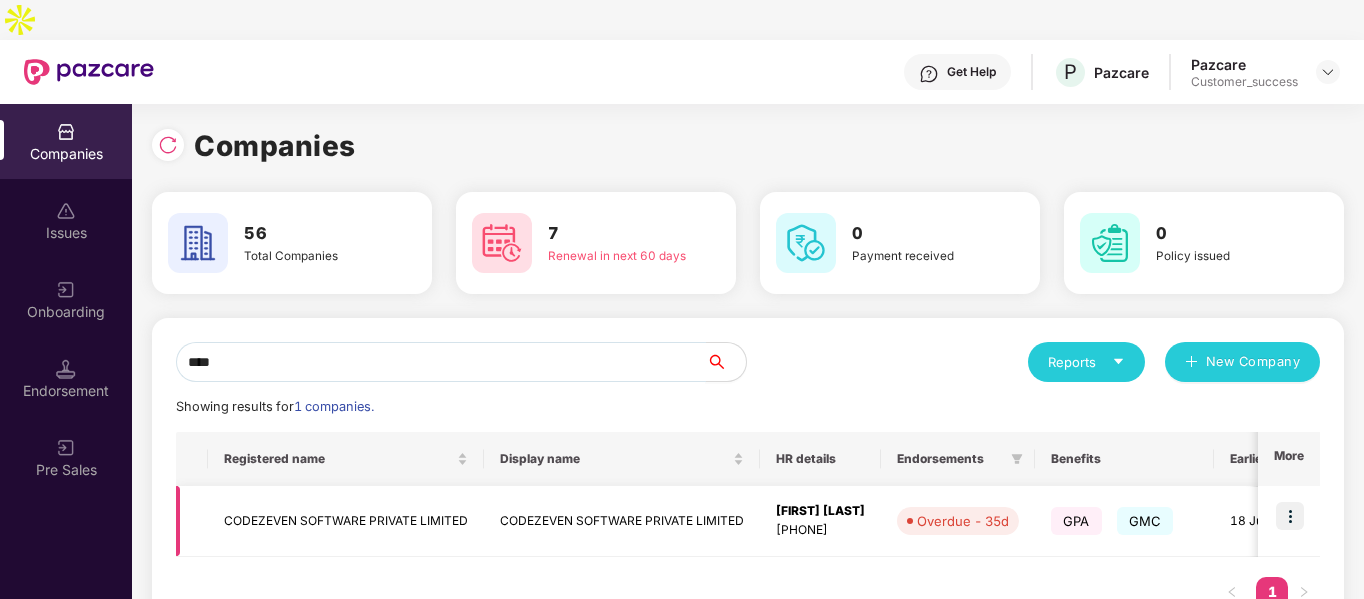 type on "****" 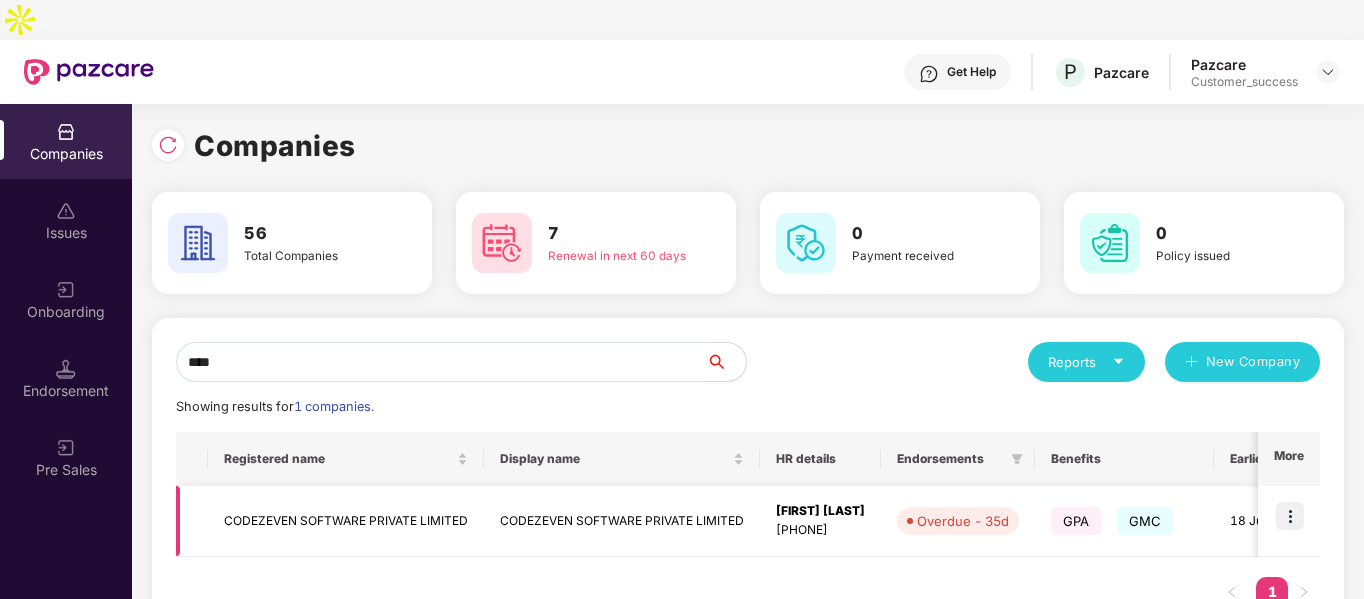 click at bounding box center (1289, 521) 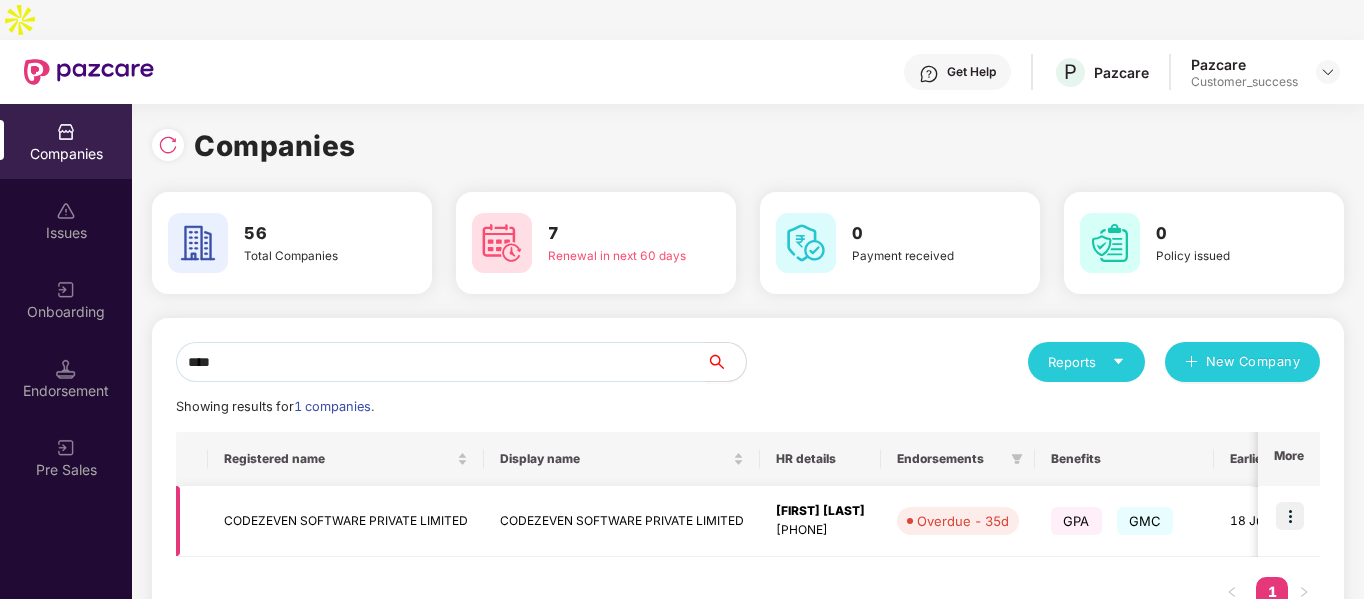 click at bounding box center [1289, 521] 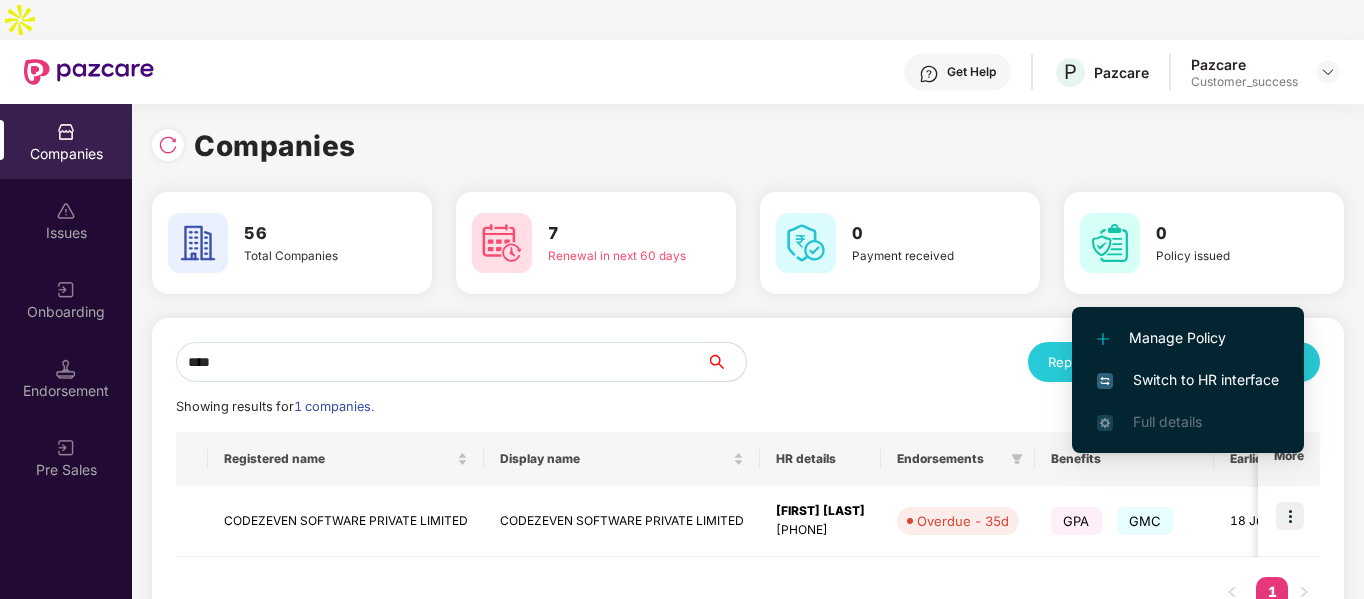 click on "Switch to HR interface" at bounding box center [1188, 380] 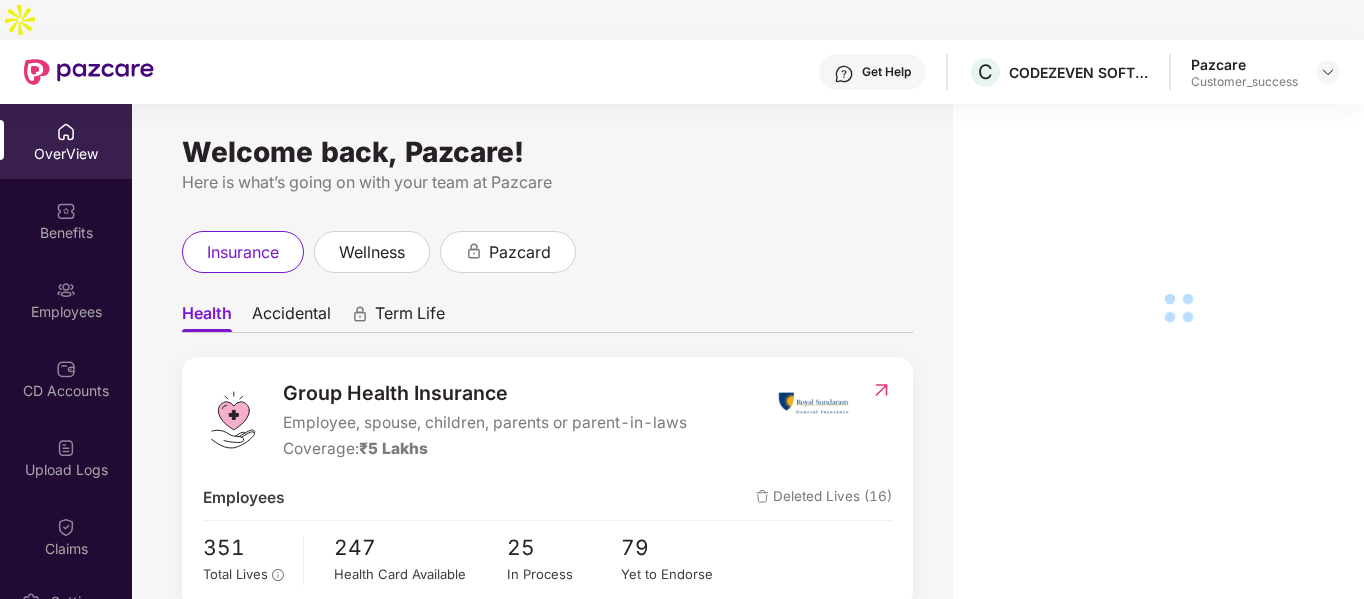 click on "Employees" at bounding box center (66, 312) 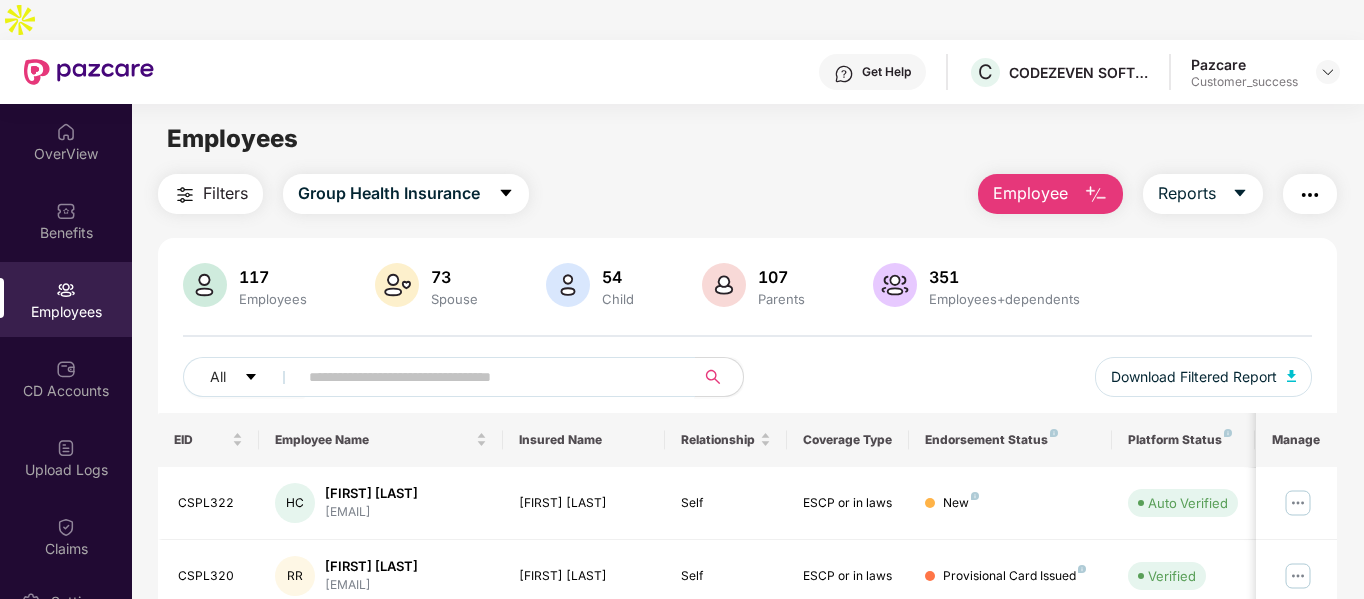click at bounding box center [488, 377] 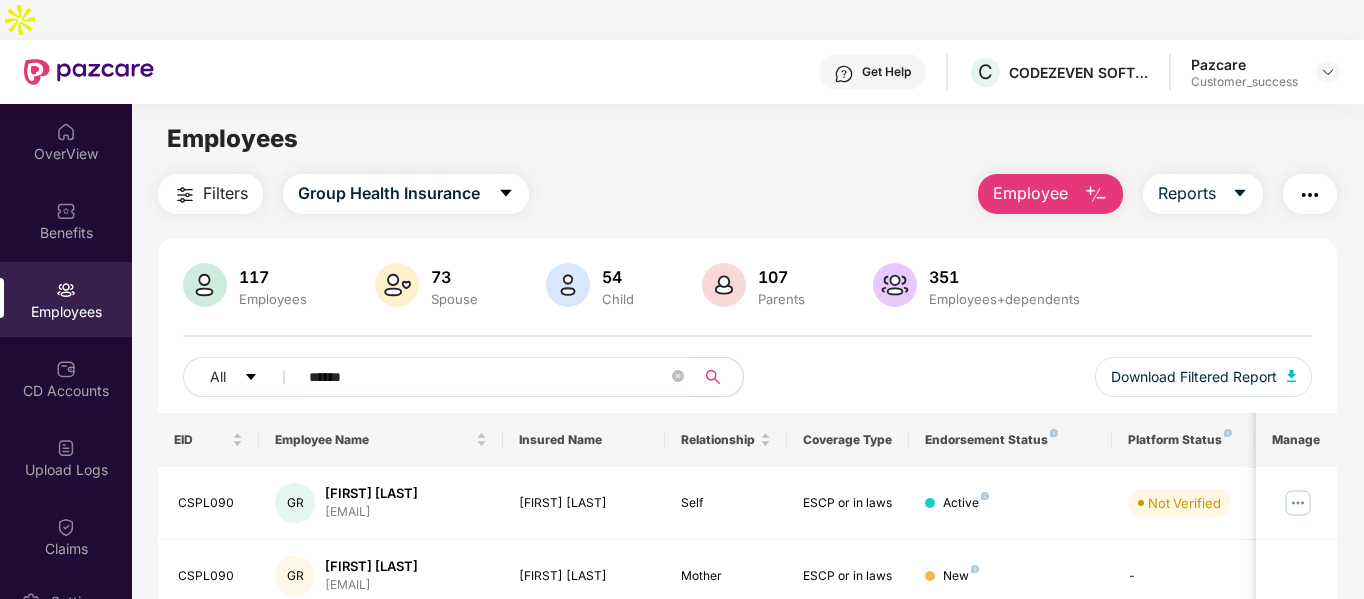 scroll, scrollTop: 119, scrollLeft: 0, axis: vertical 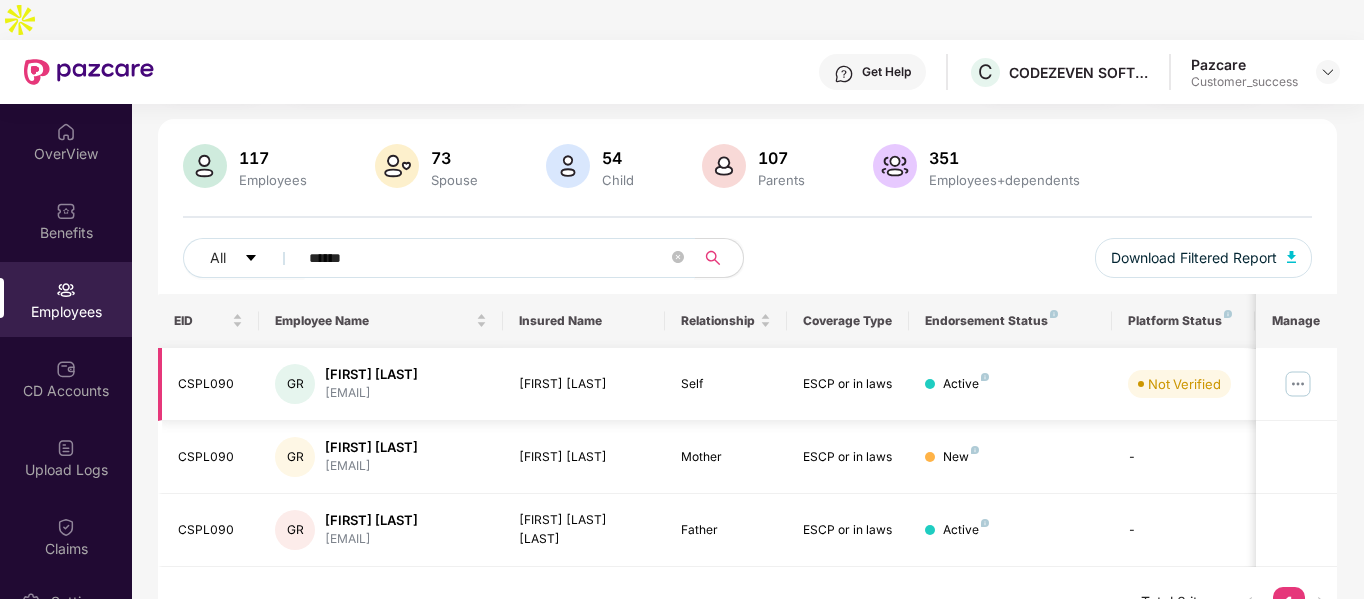 type on "******" 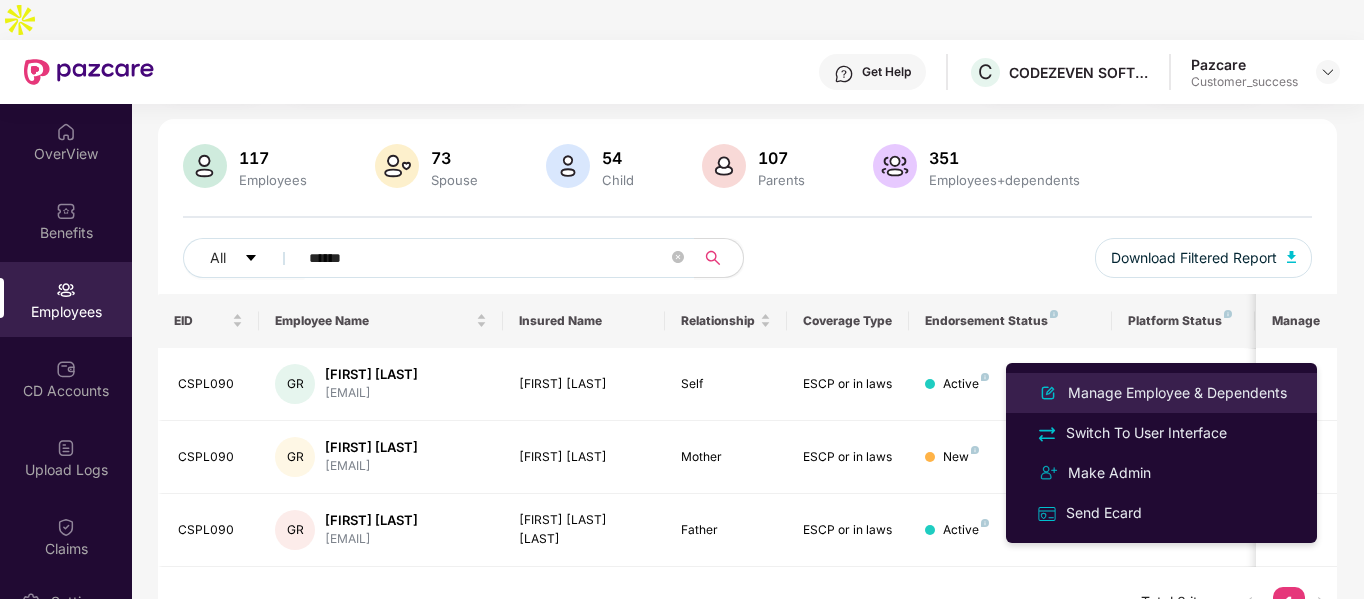 click on "Manage Employee & Dependents" at bounding box center (1161, 393) 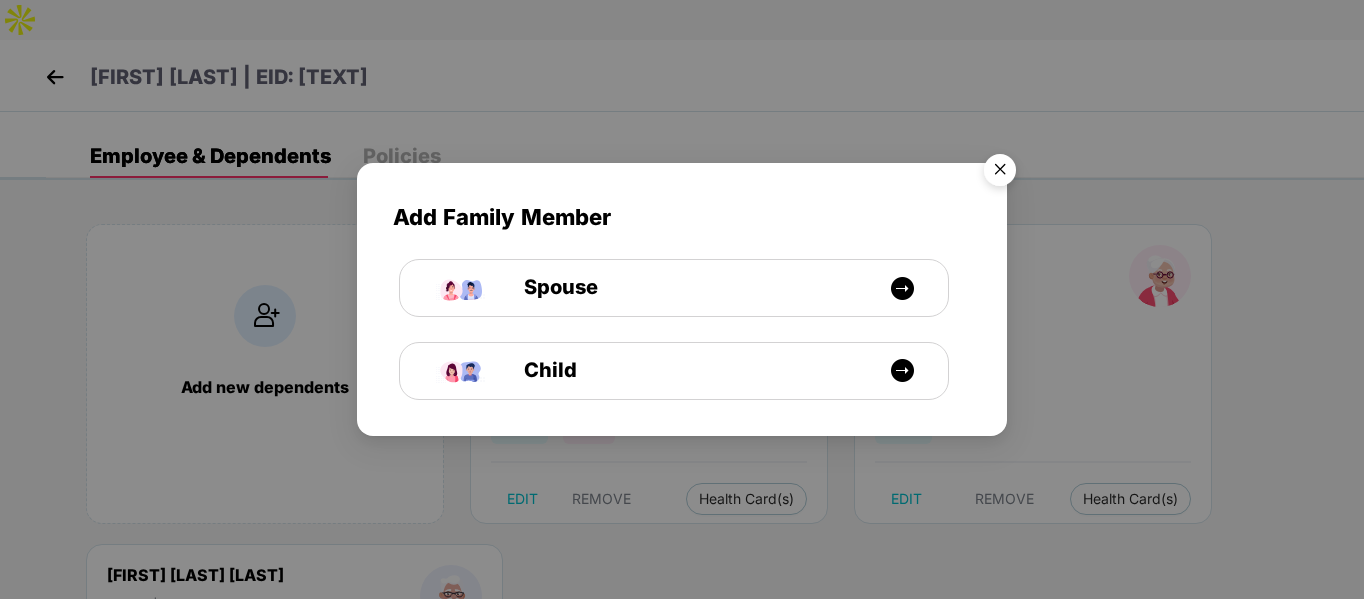 click at bounding box center [1000, 173] 